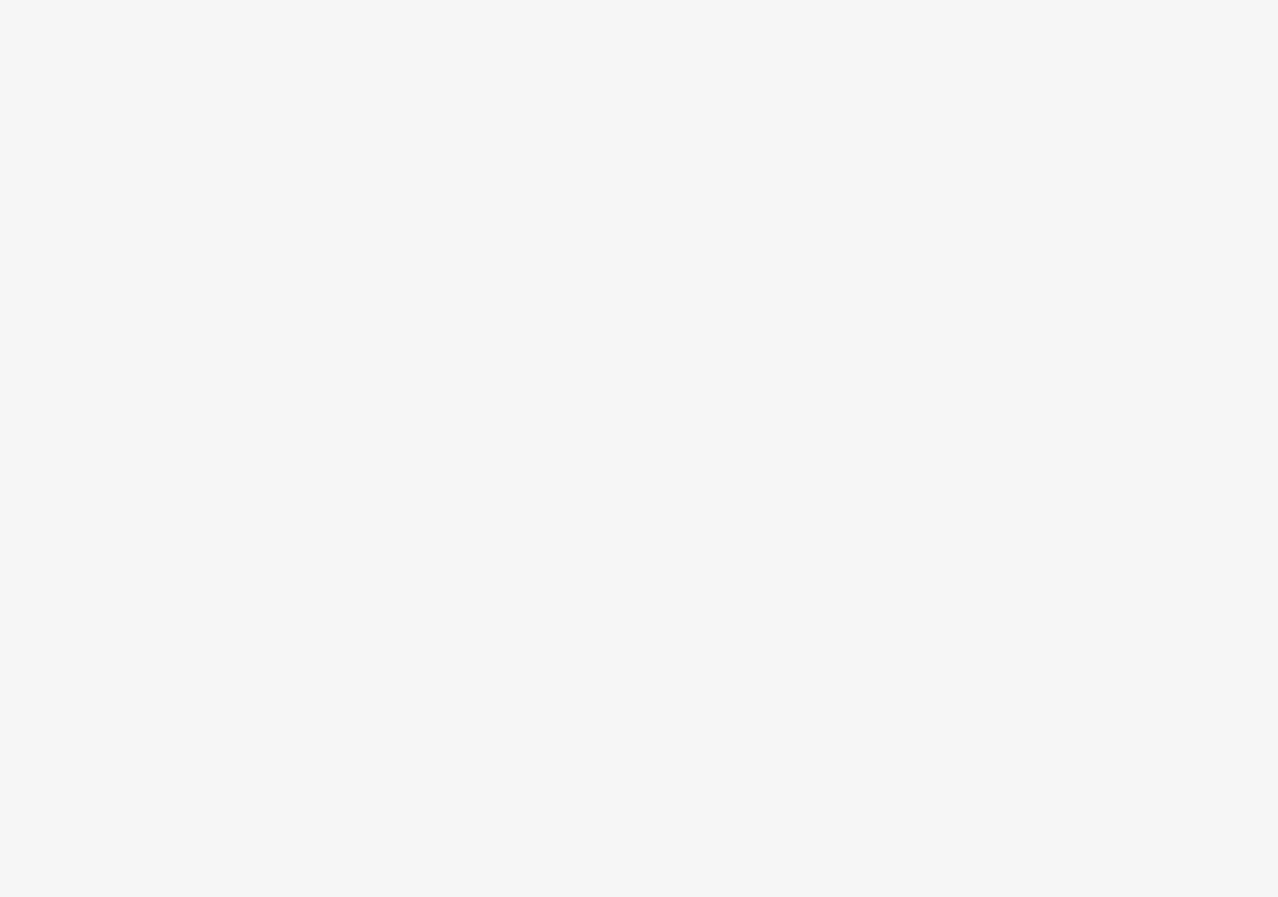 scroll, scrollTop: 0, scrollLeft: 0, axis: both 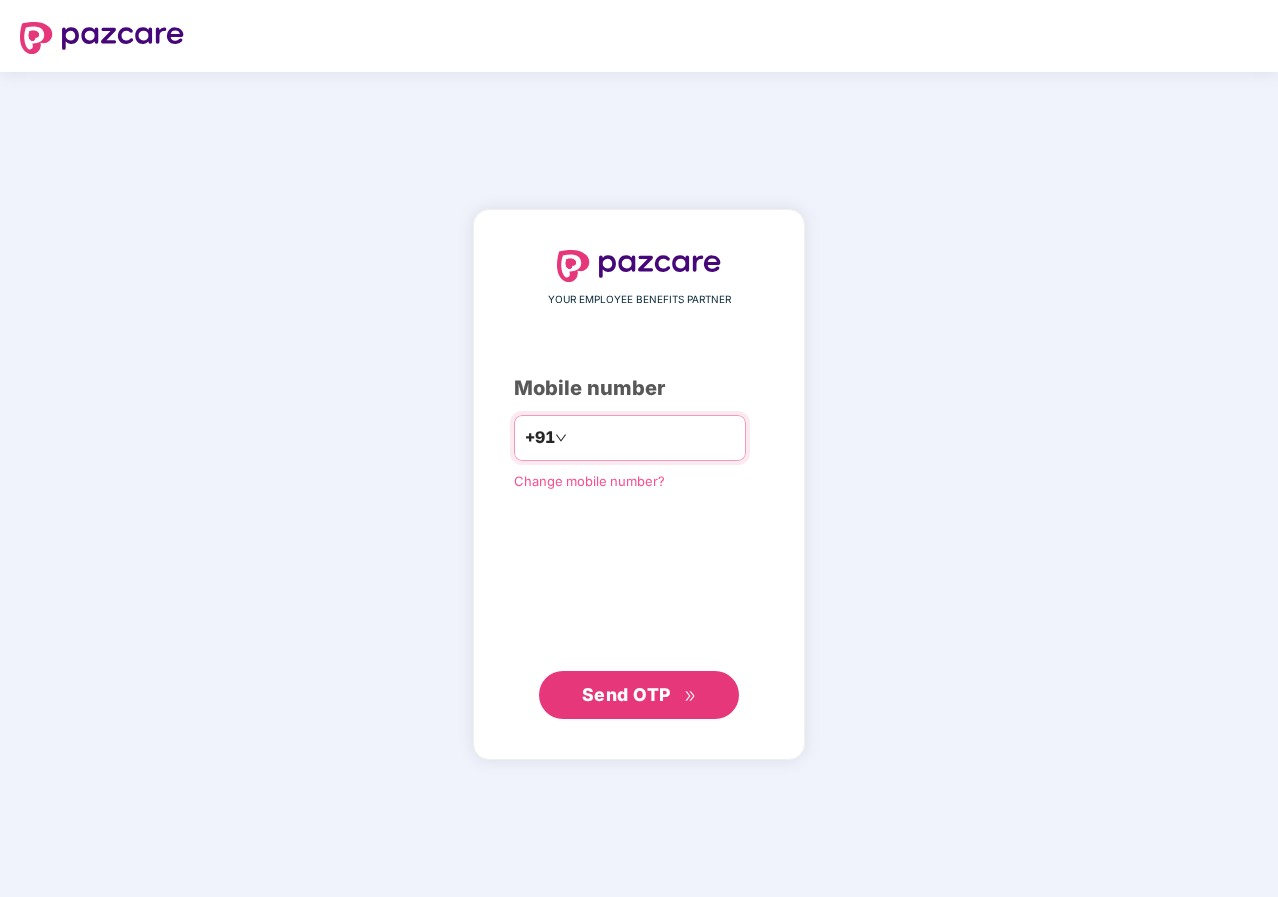 type on "**********" 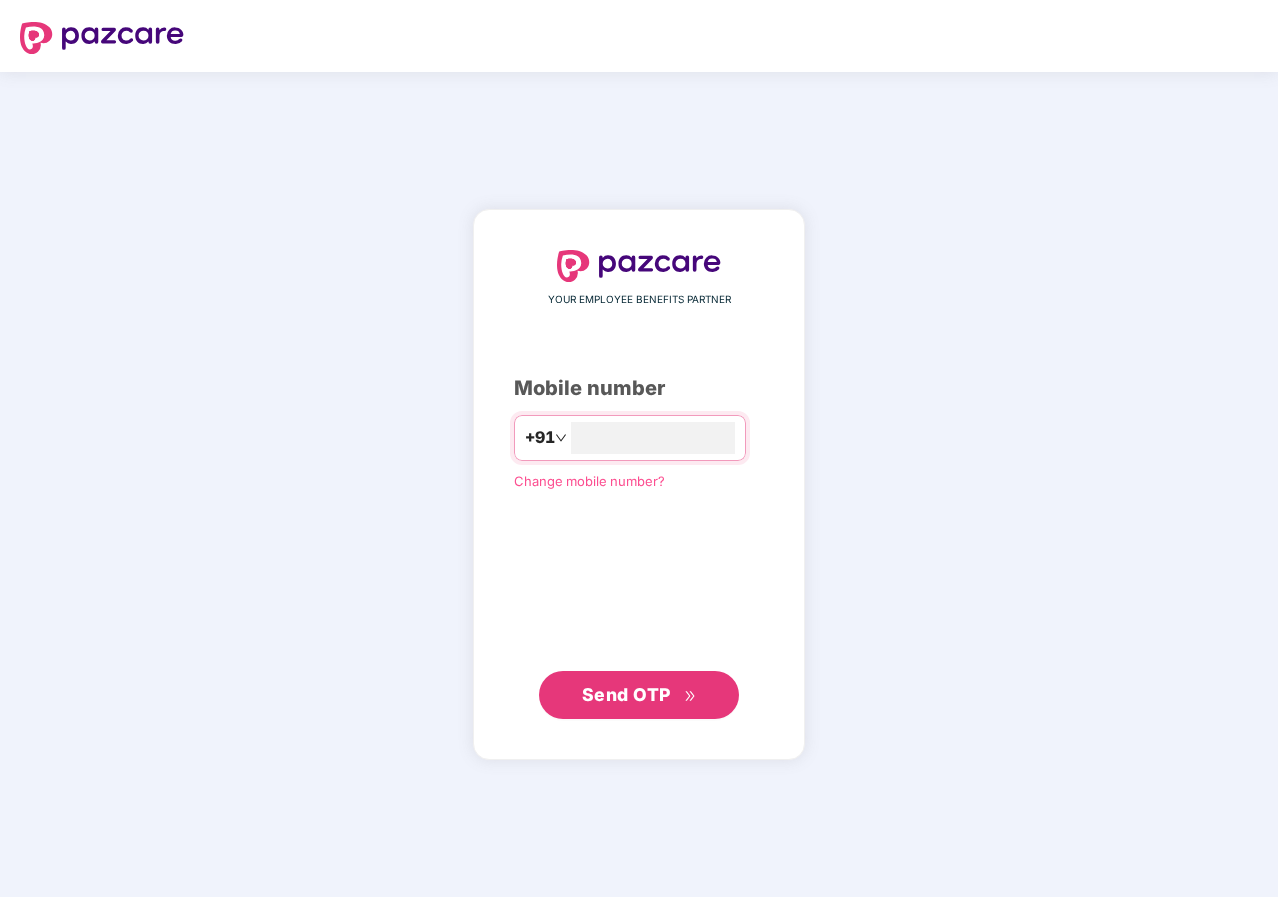 click on "Send OTP" at bounding box center (626, 694) 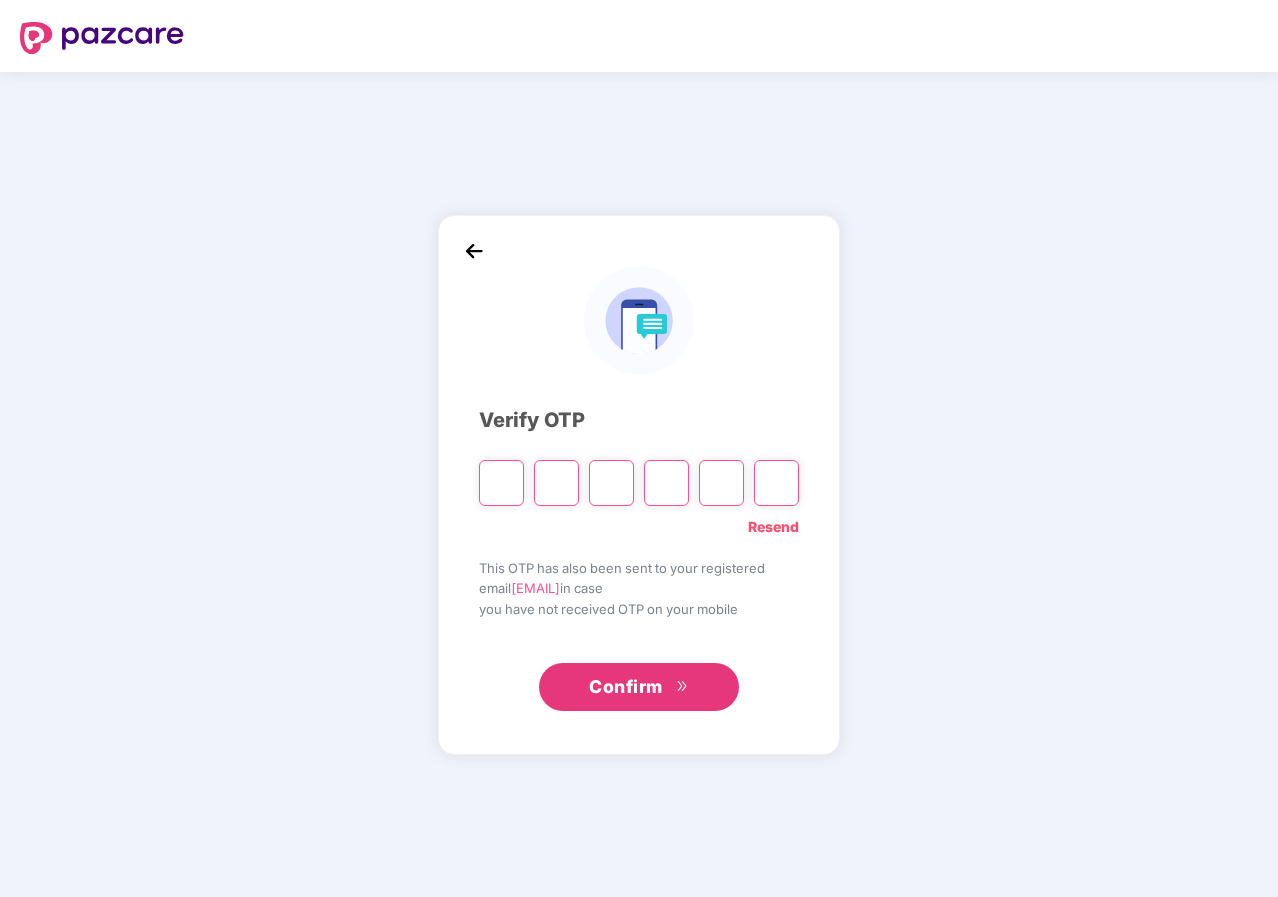 type on "*" 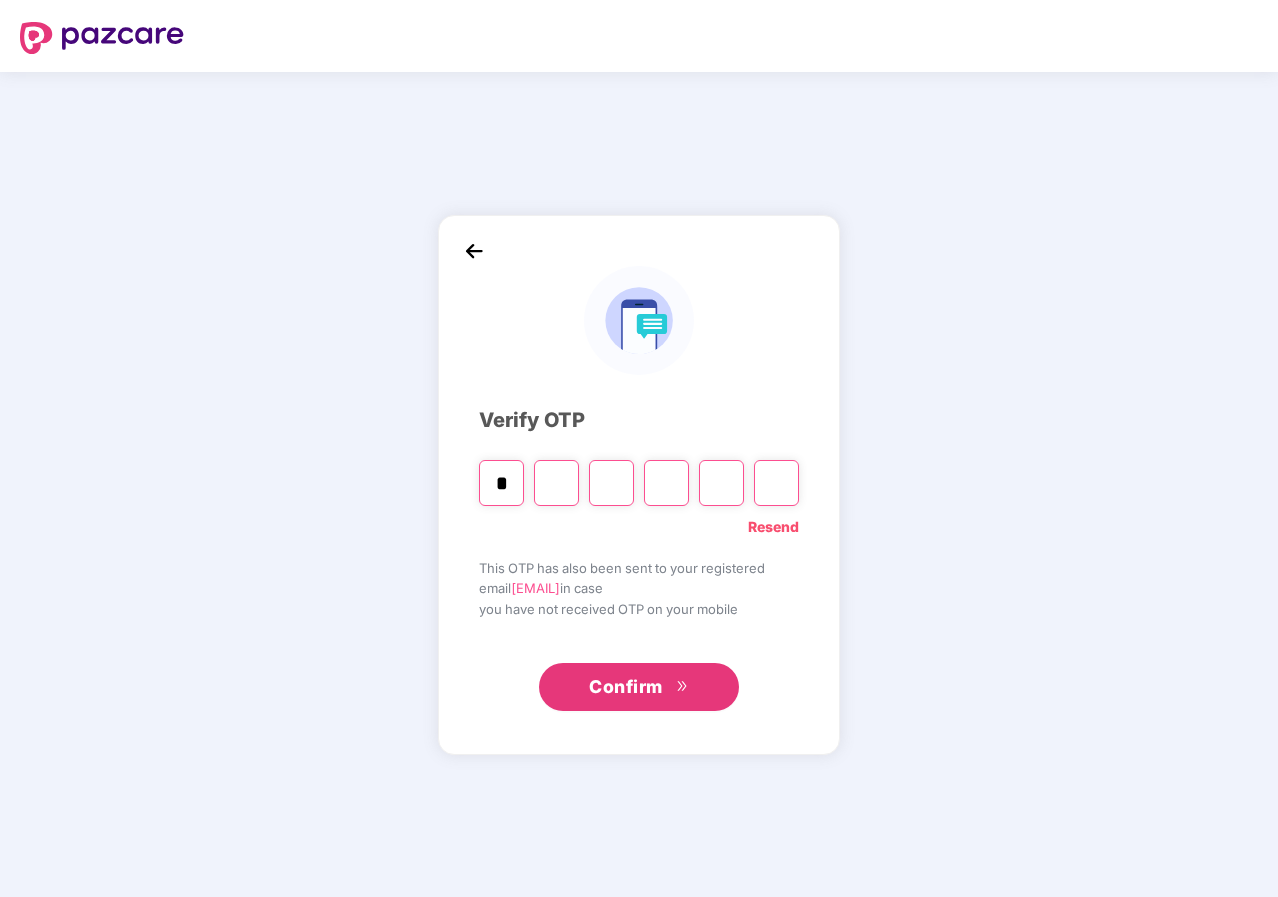 type on "*" 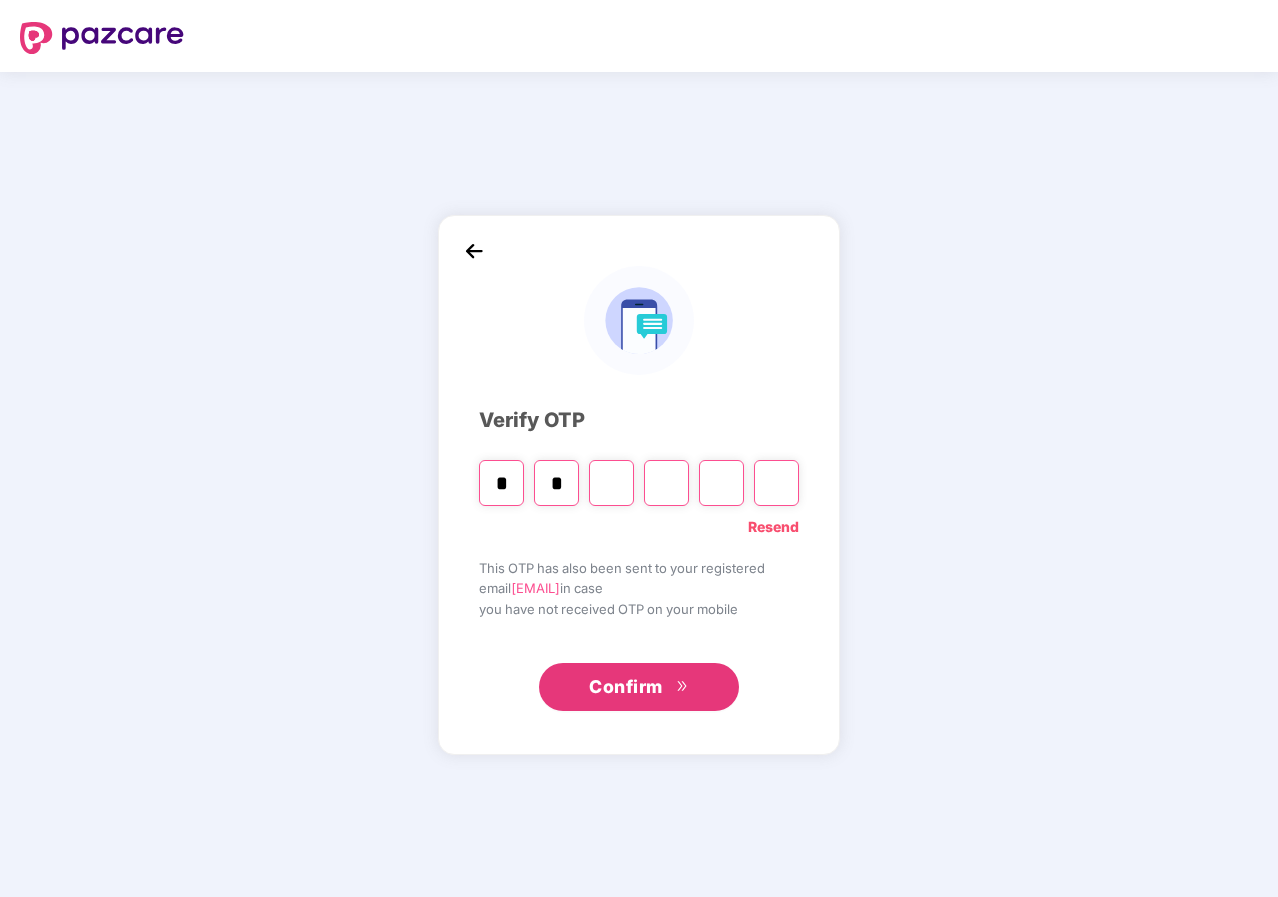type on "*" 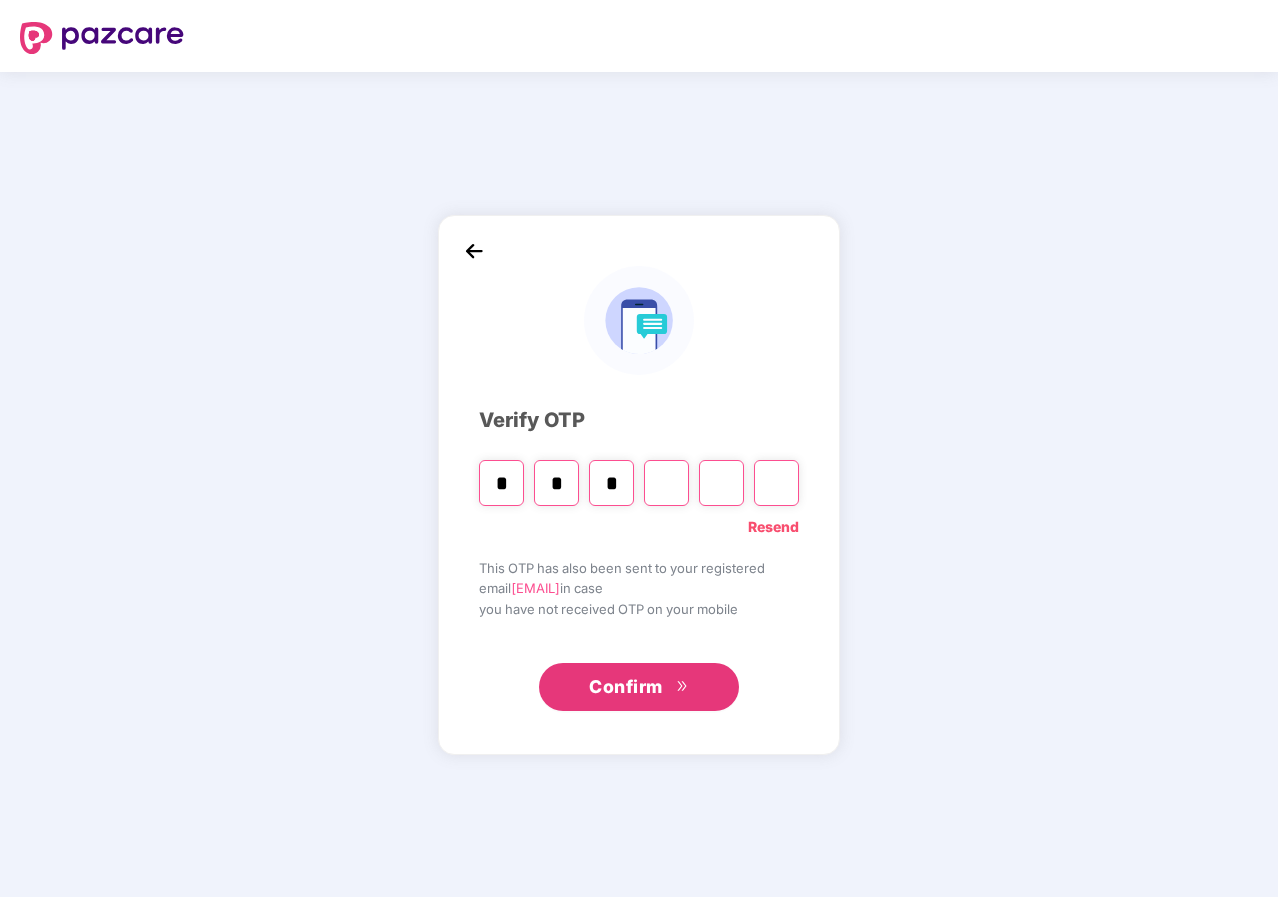 type on "*" 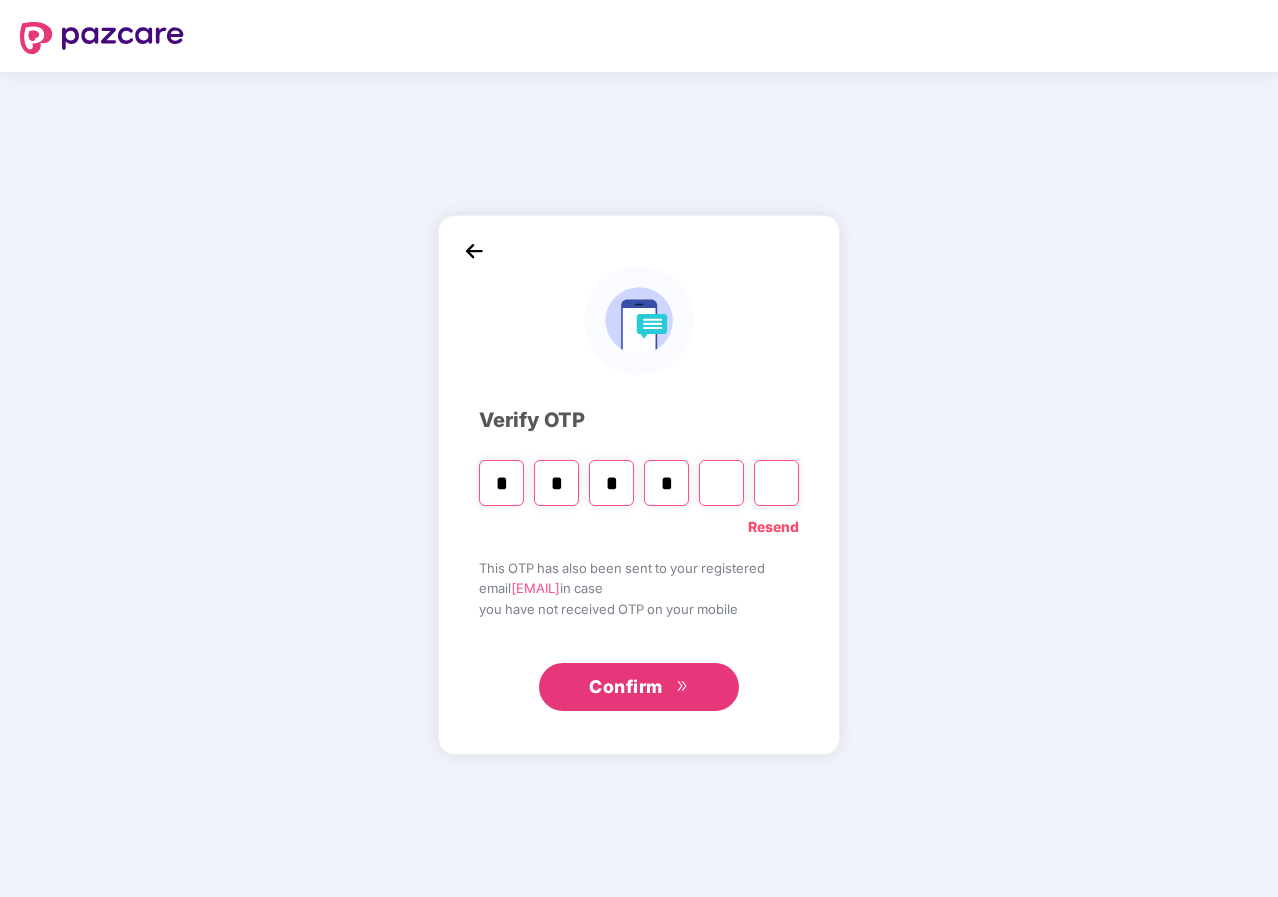 type on "*" 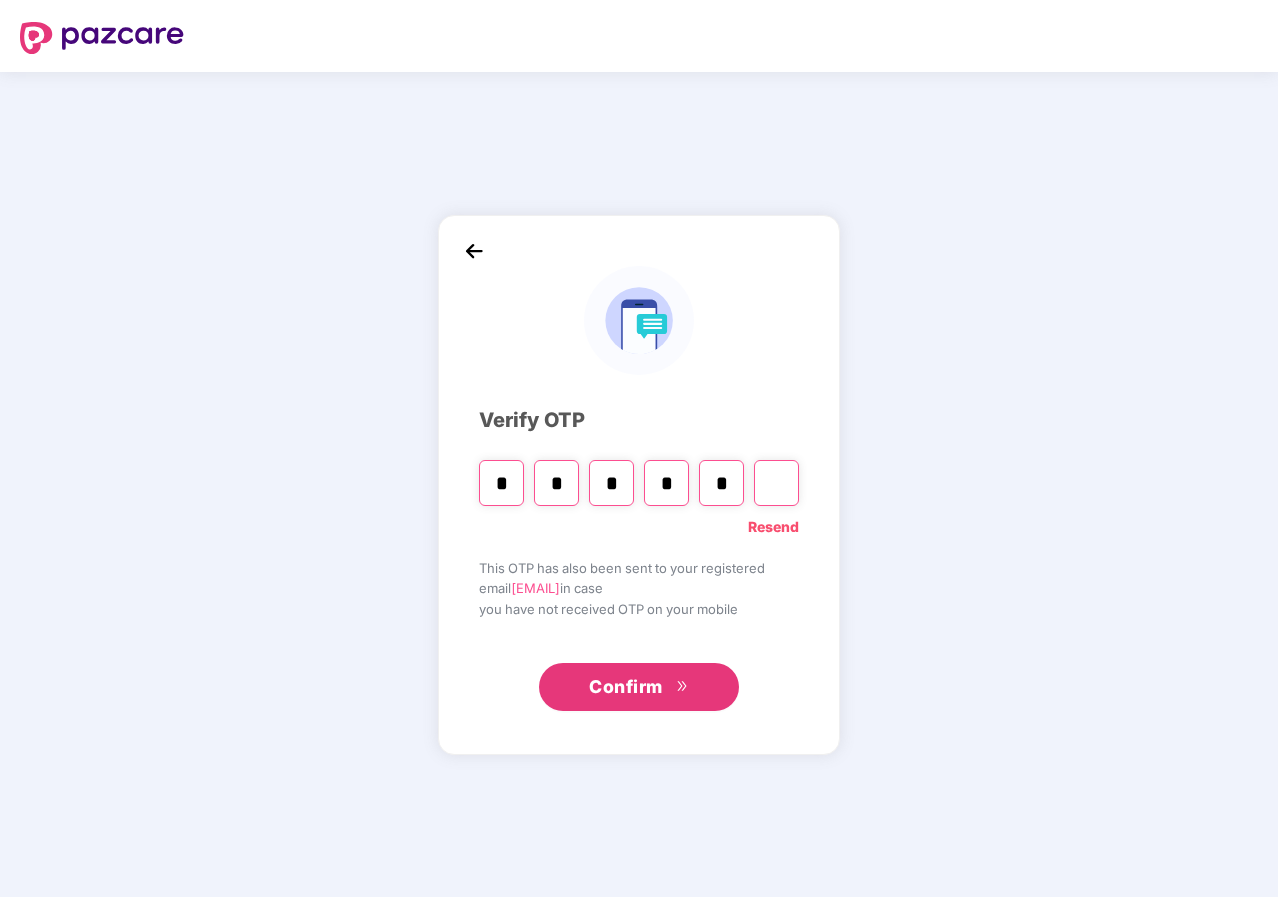 type on "*" 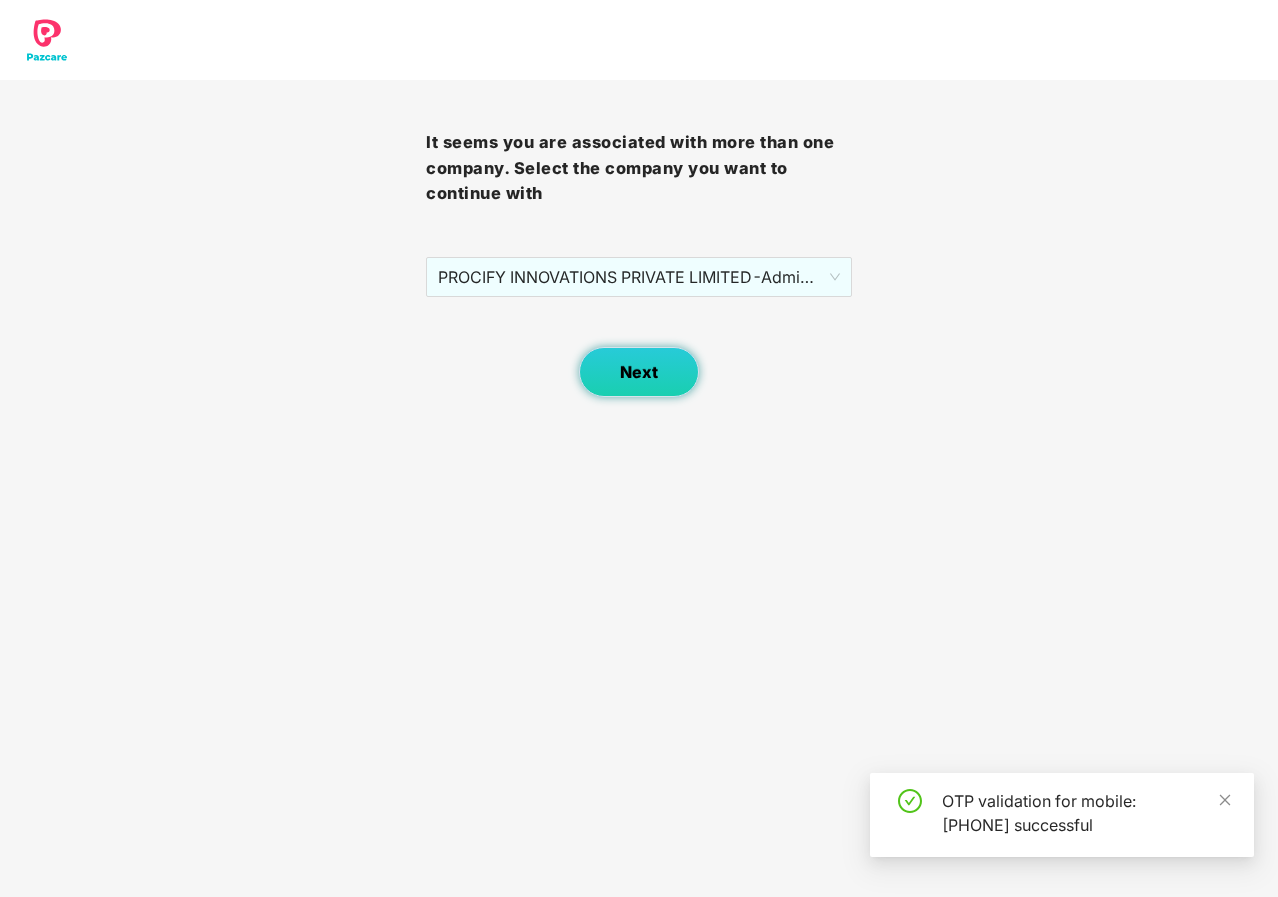 click on "Next" at bounding box center [639, 372] 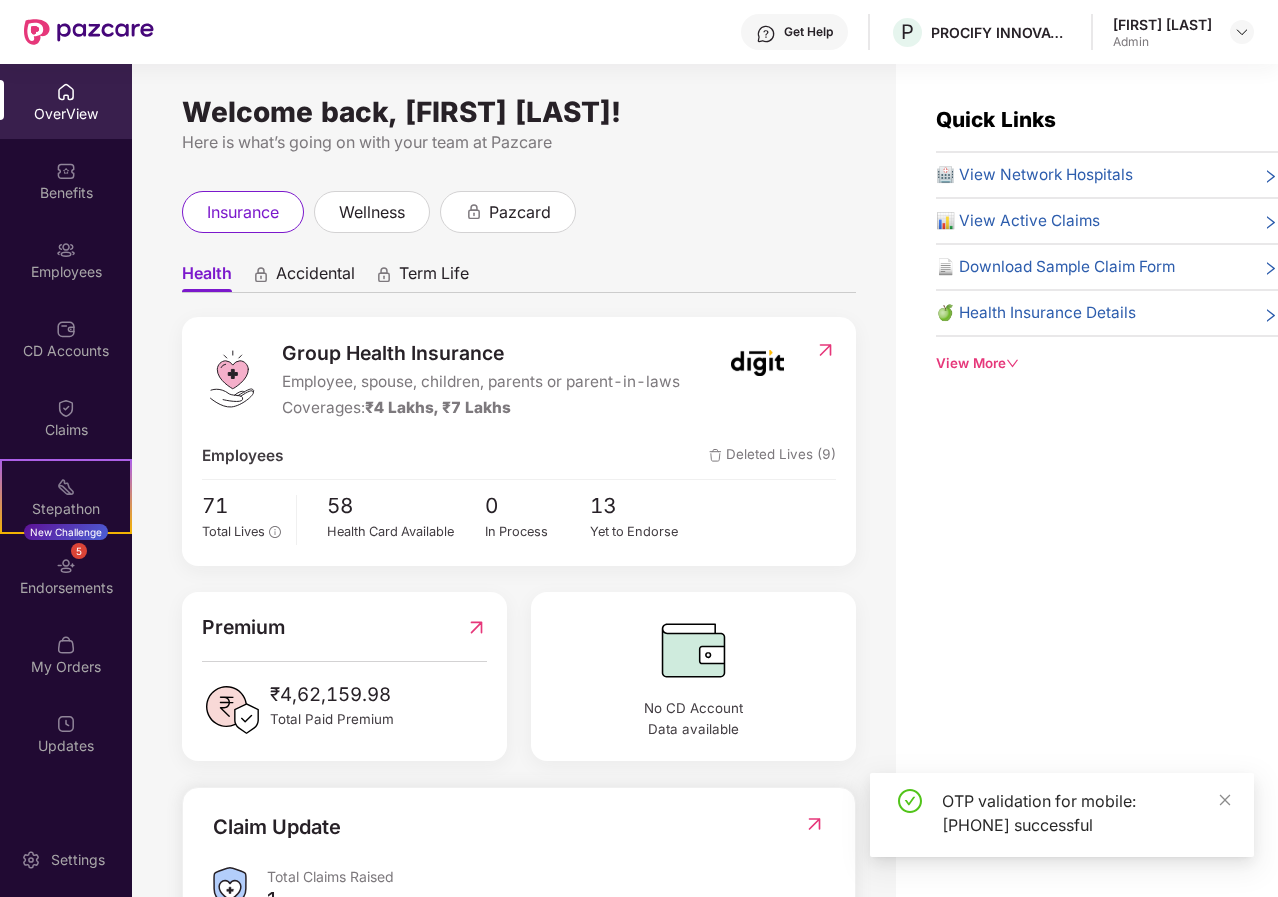click on "Employees" at bounding box center [66, 272] 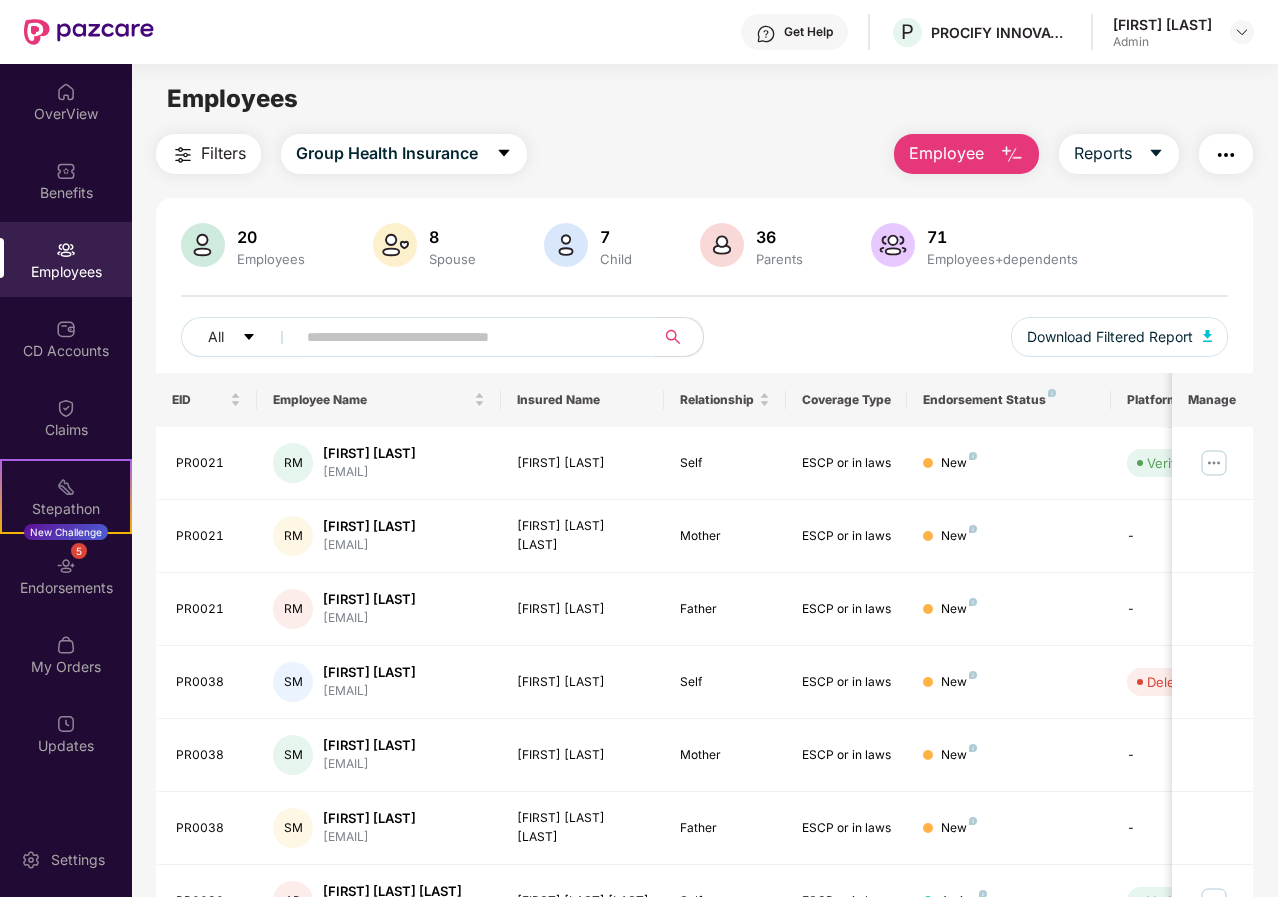 click at bounding box center (467, 337) 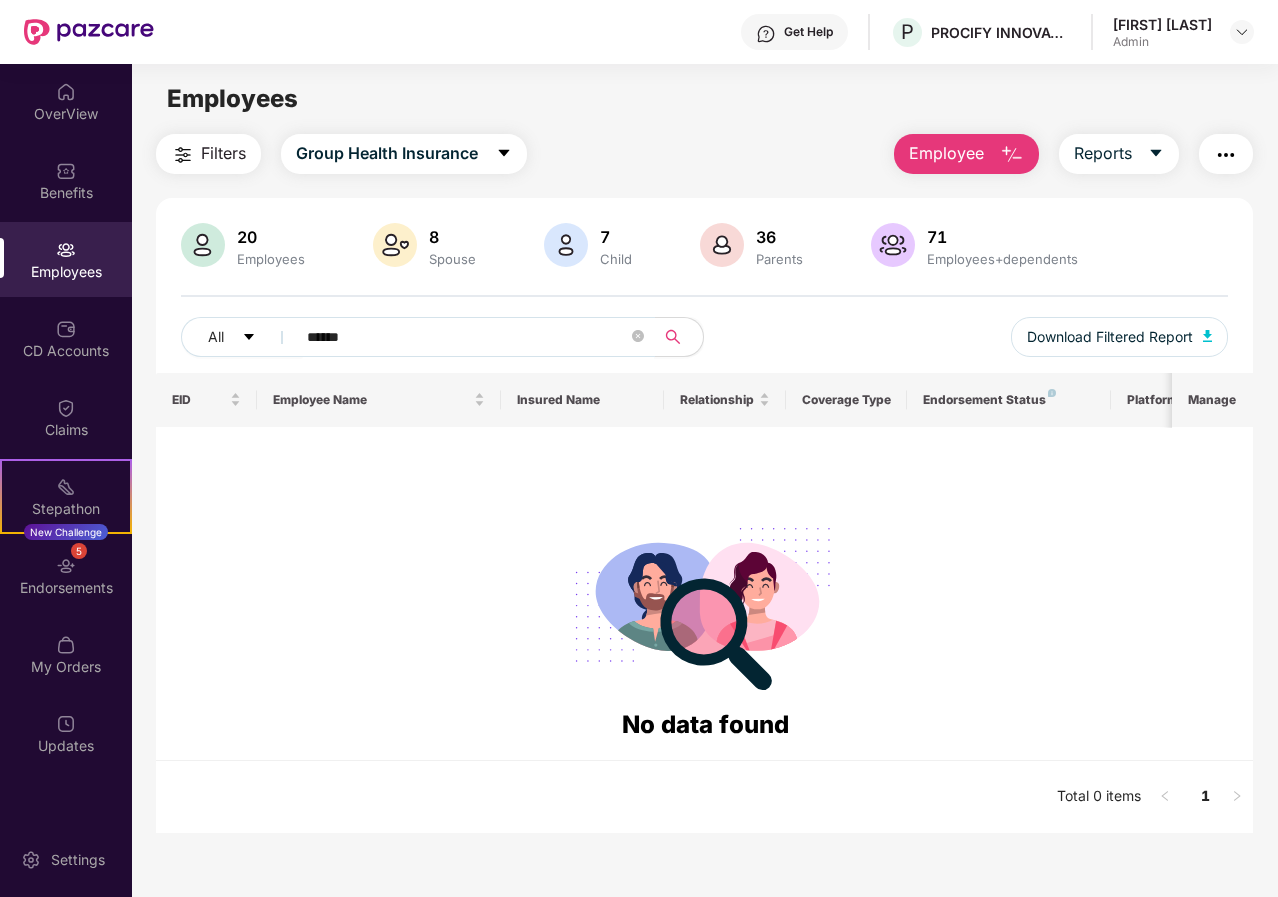 type on "******" 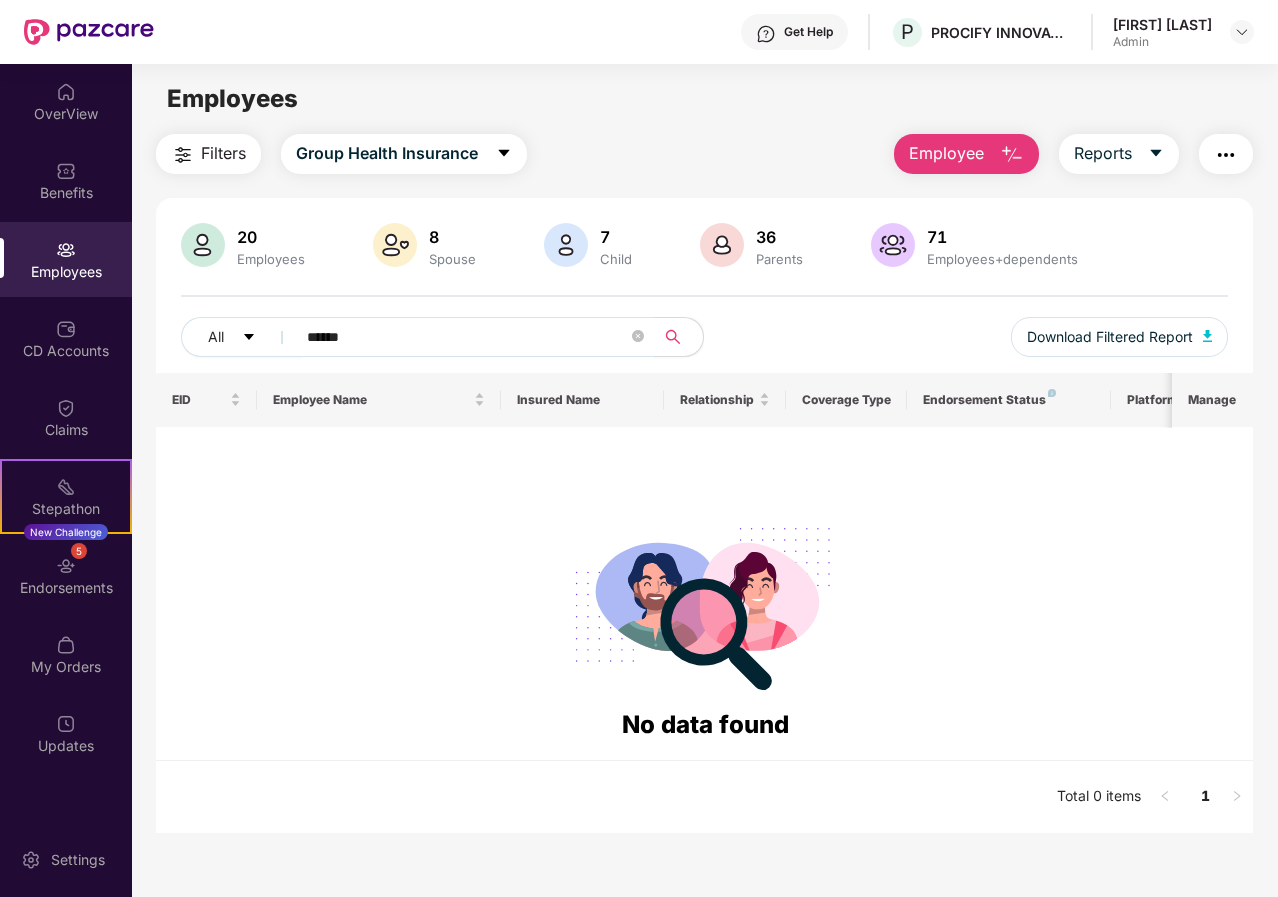 click on "Employee" at bounding box center [966, 154] 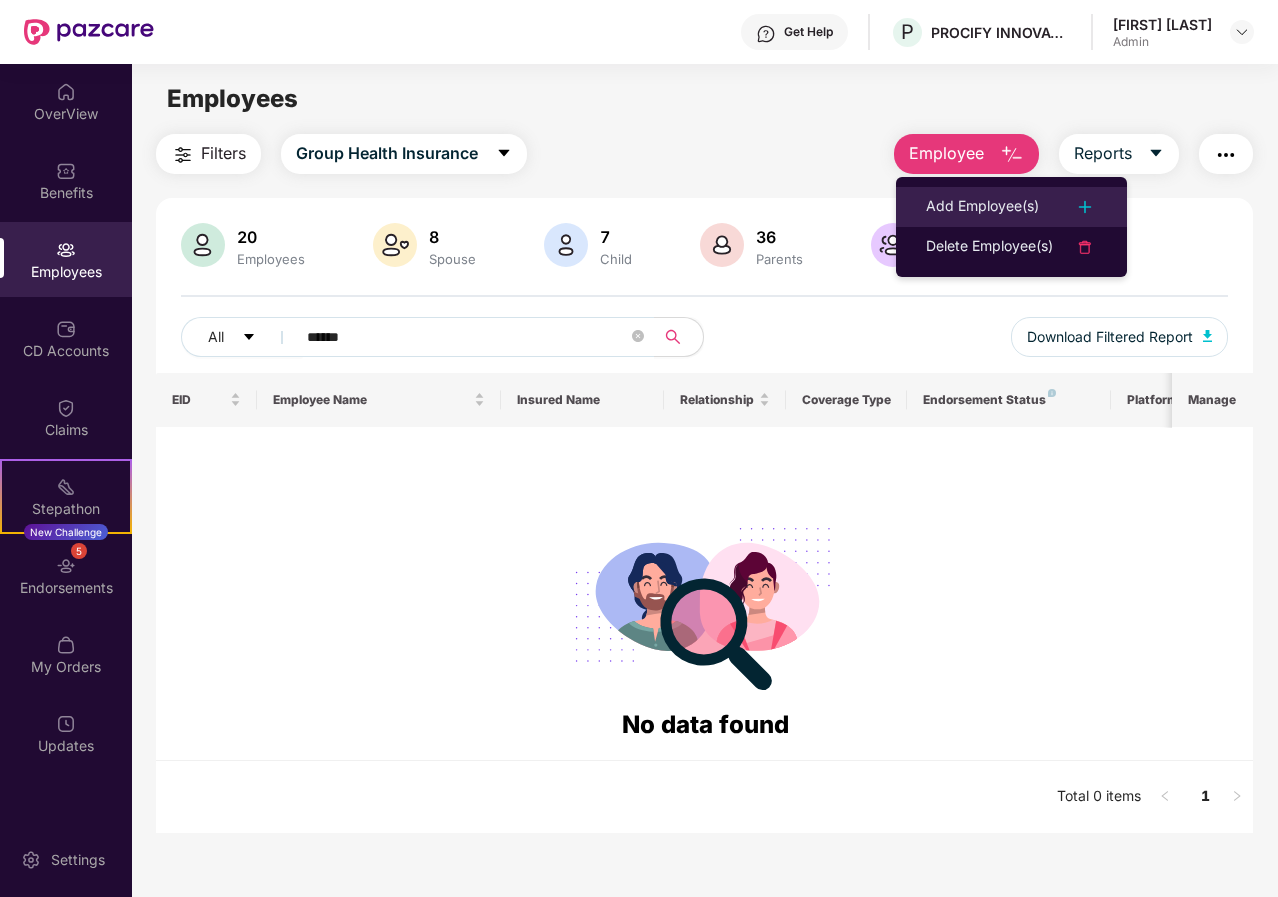 click on "Add Employee(s)" at bounding box center [982, 207] 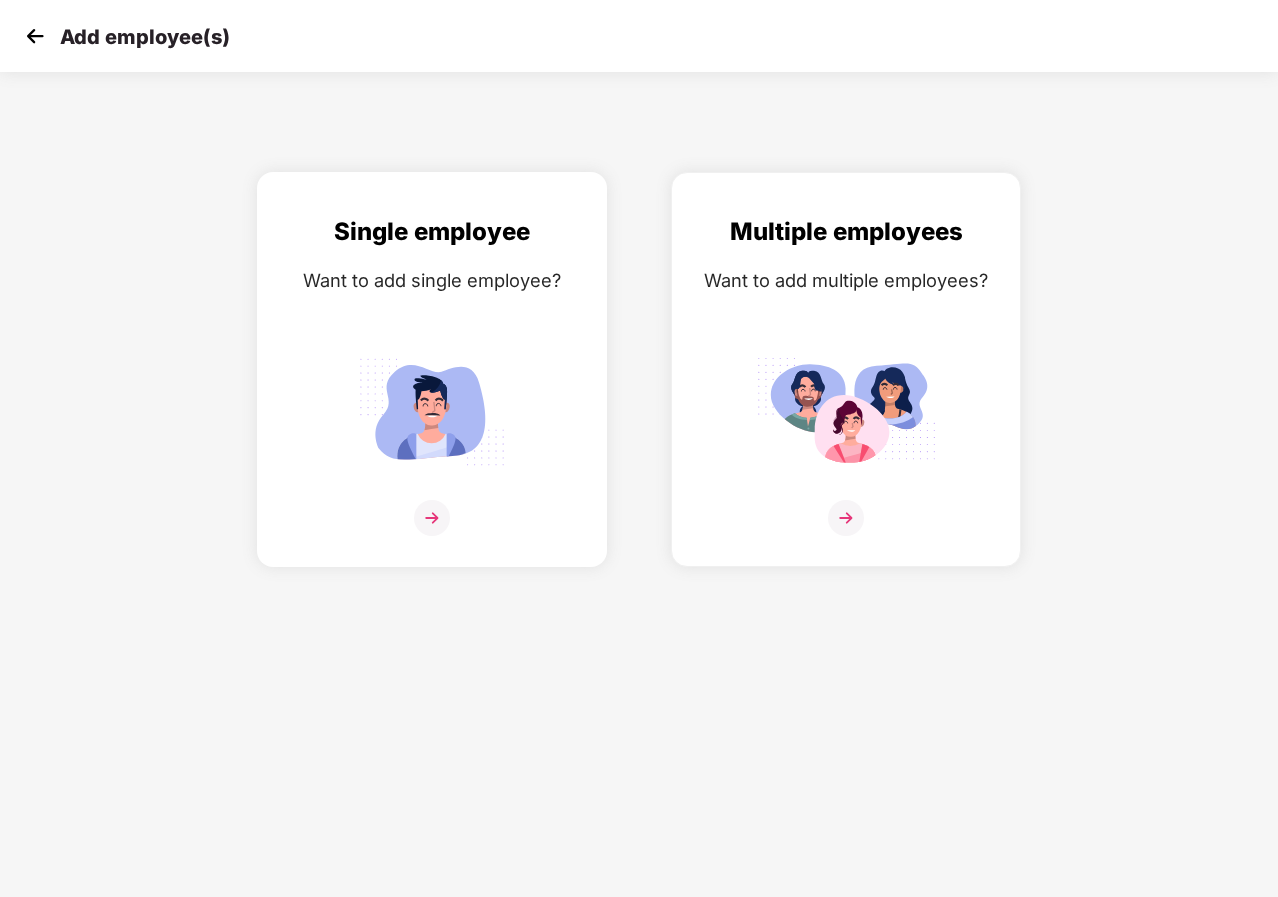 click at bounding box center [432, 518] 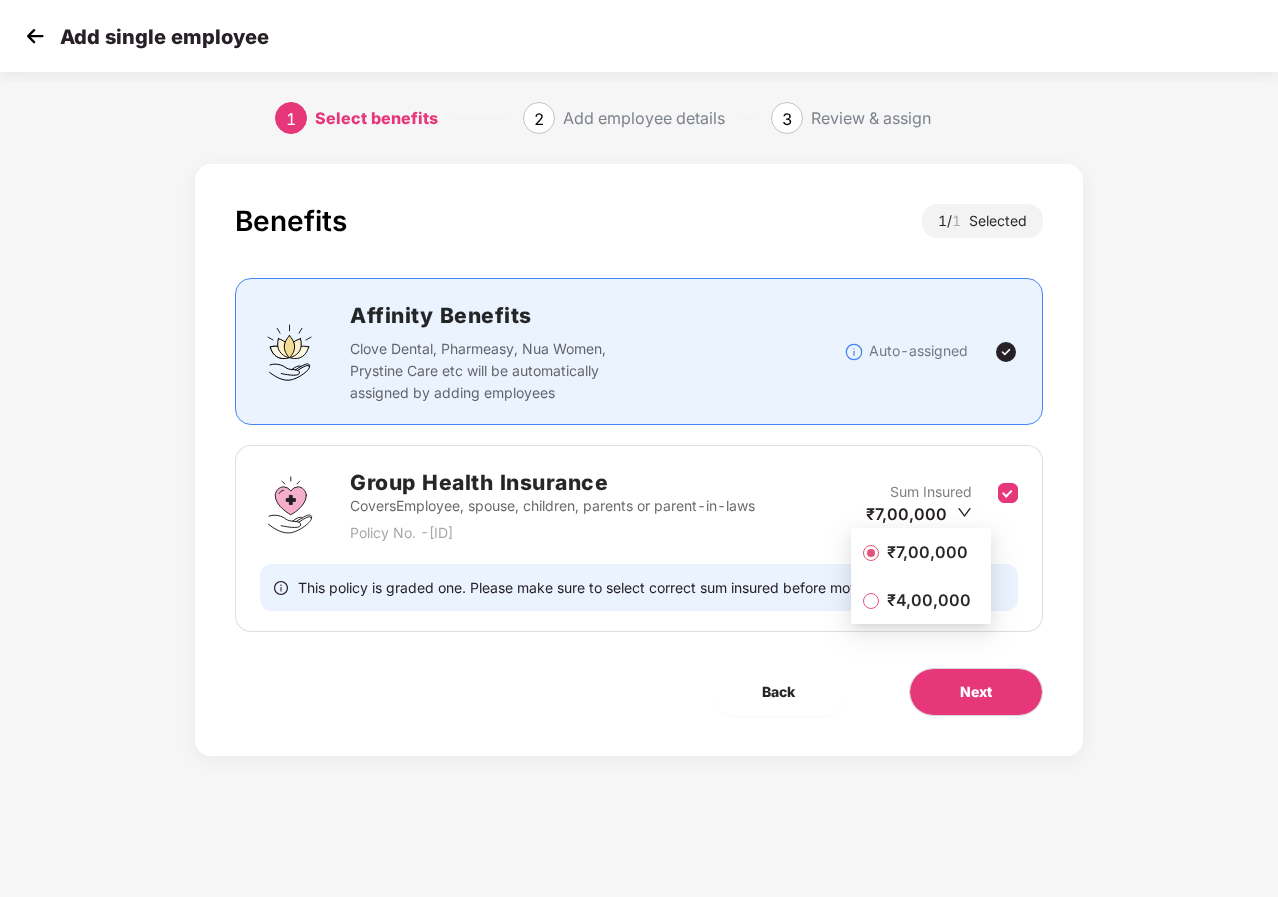 click on "₹7,00,000" at bounding box center (927, 552) 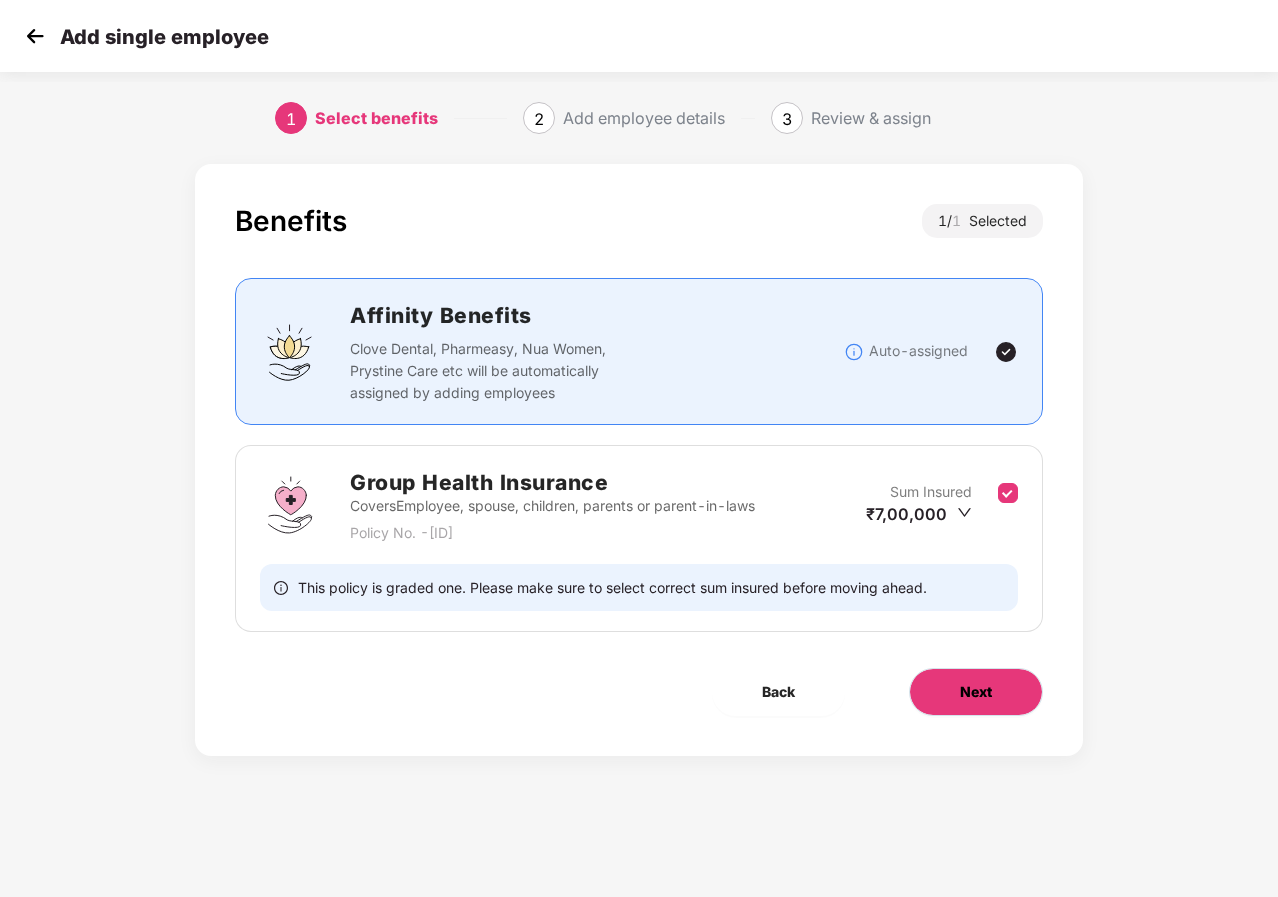 click on "Next" at bounding box center [976, 692] 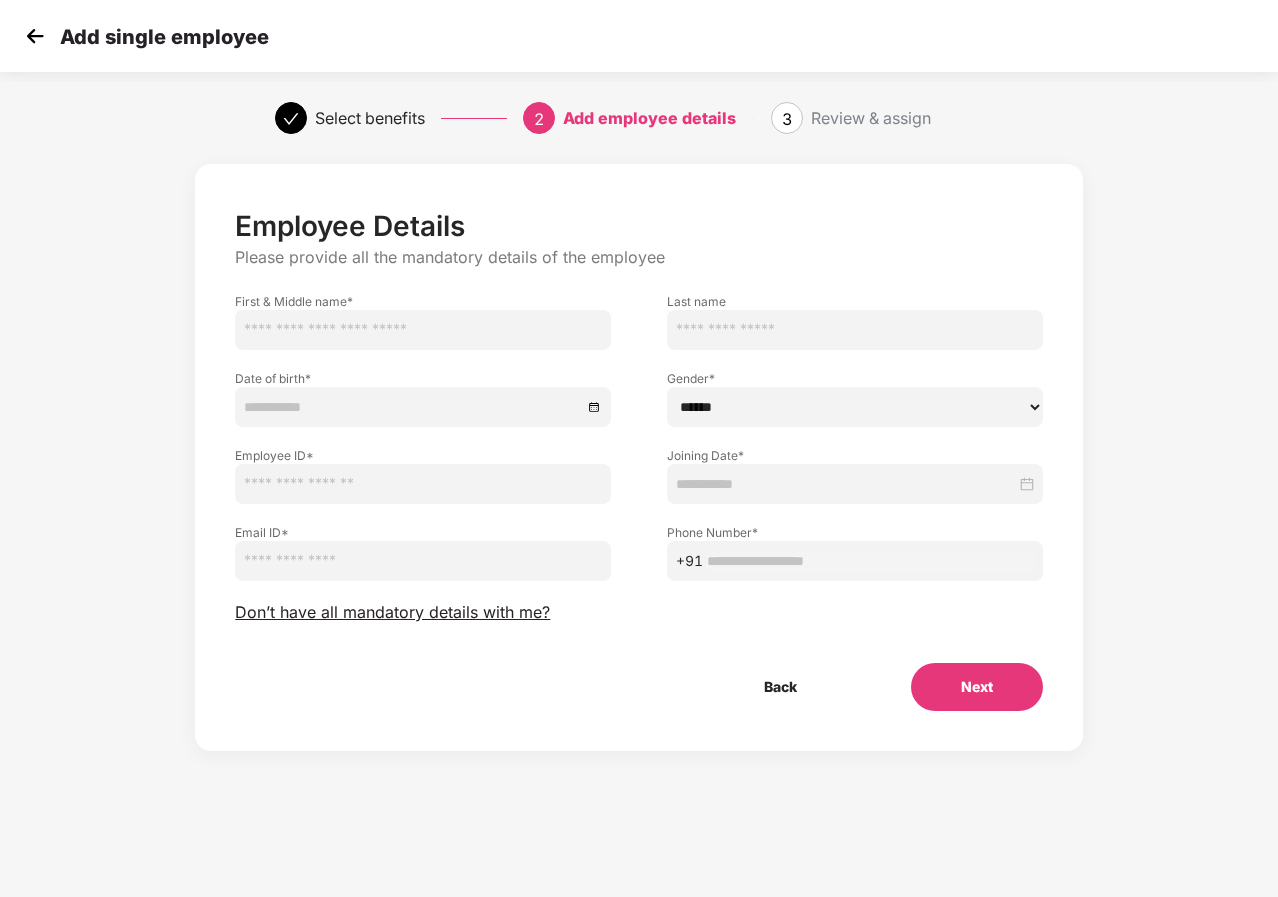 click at bounding box center (423, 330) 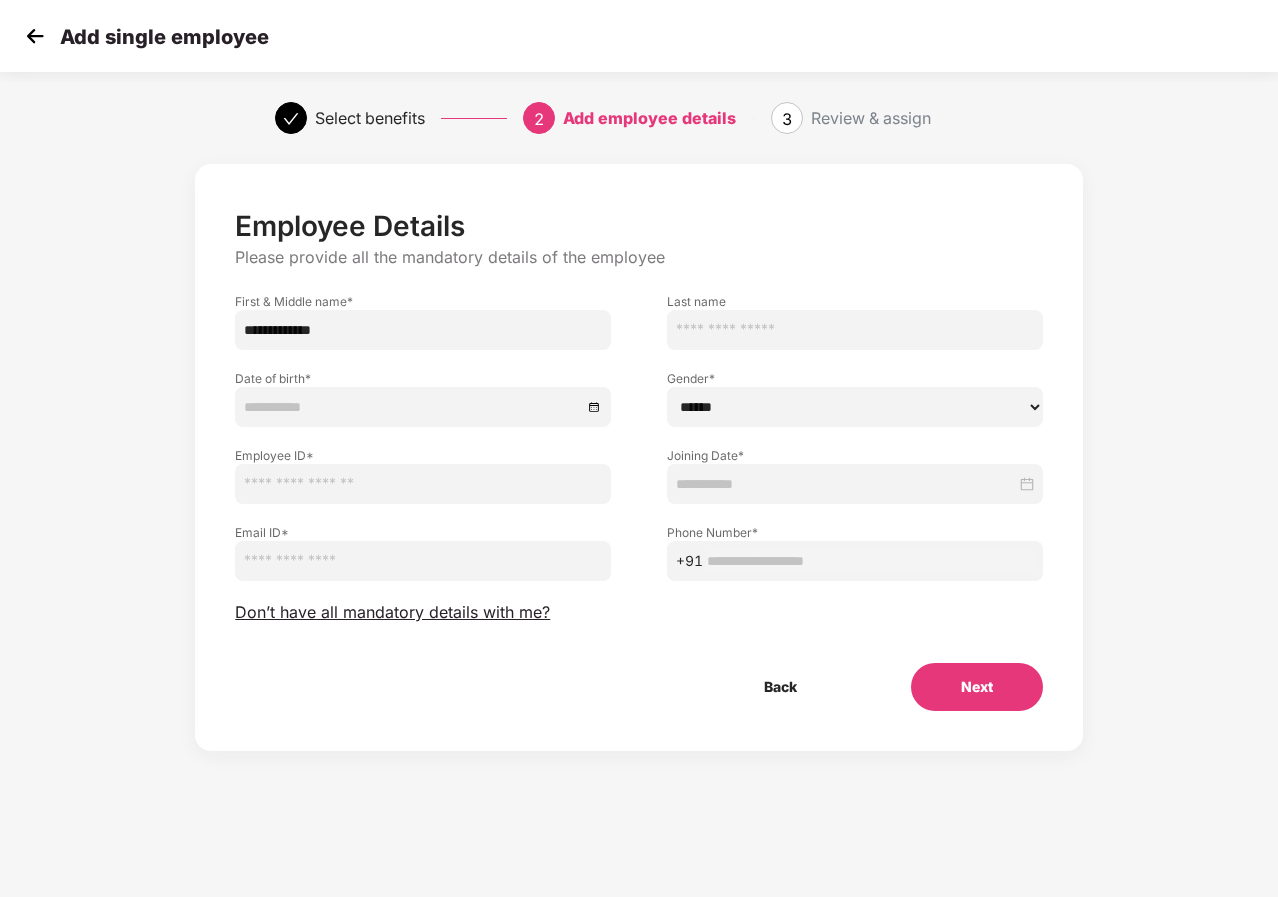 type on "**********" 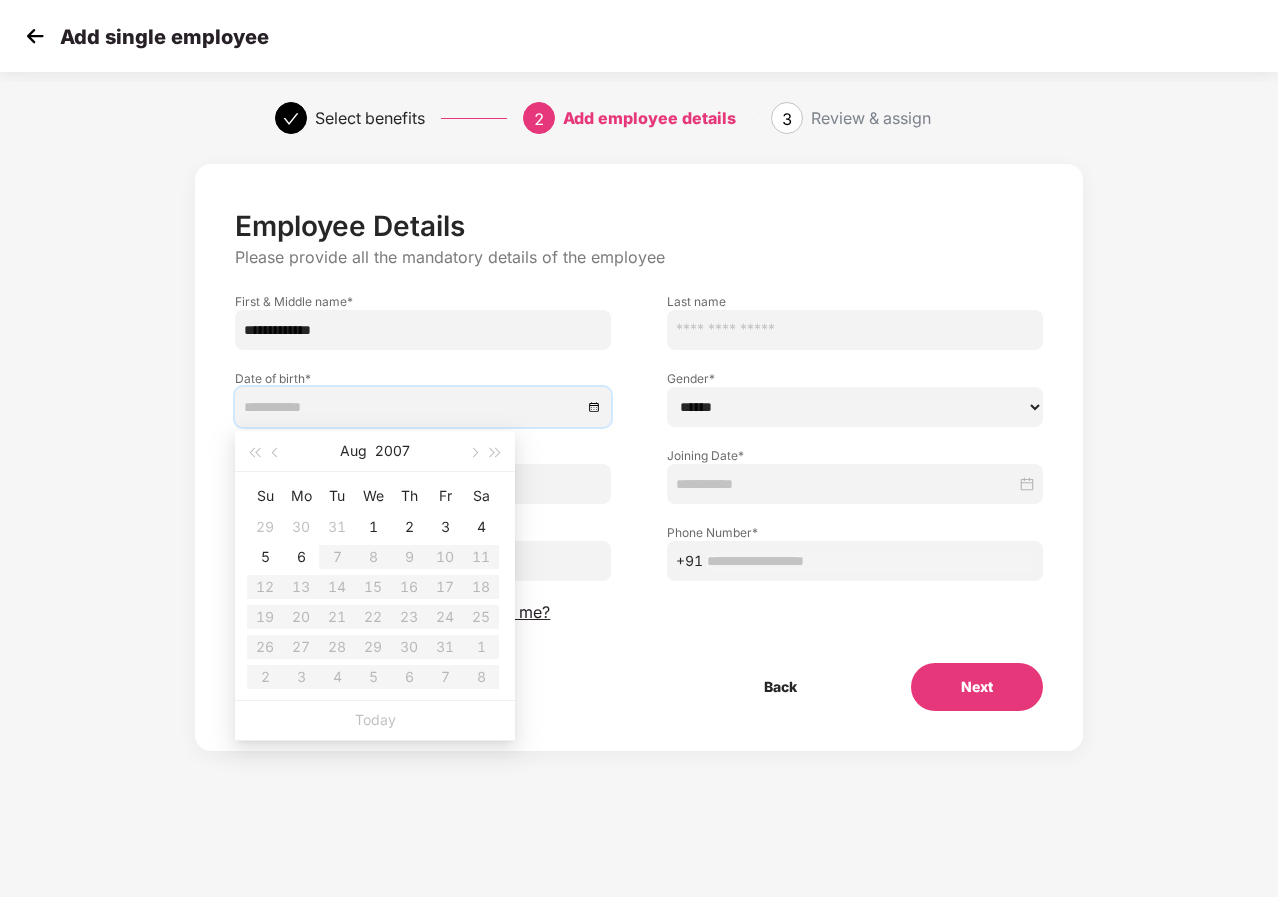 type on "**********" 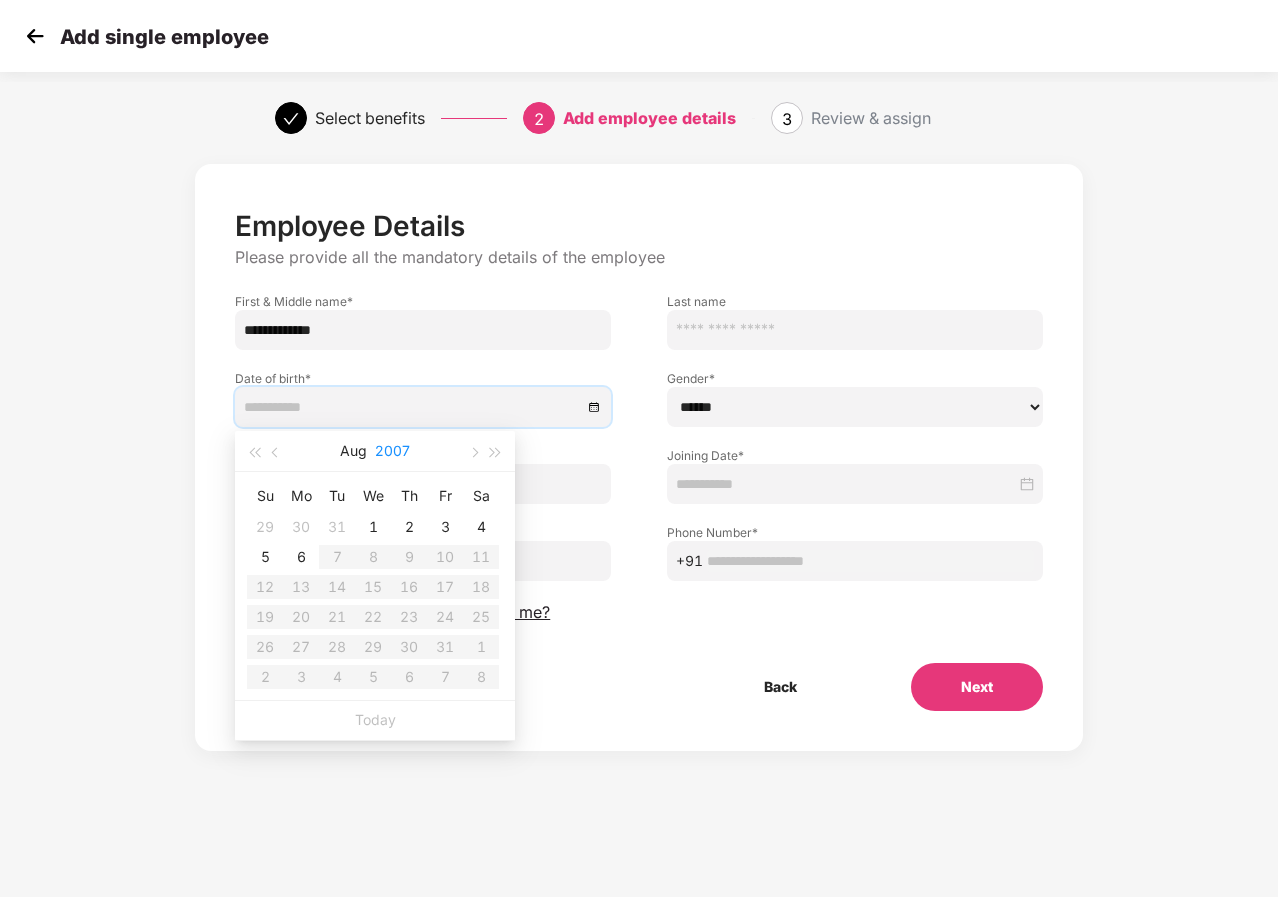 click on "2007" at bounding box center [392, 451] 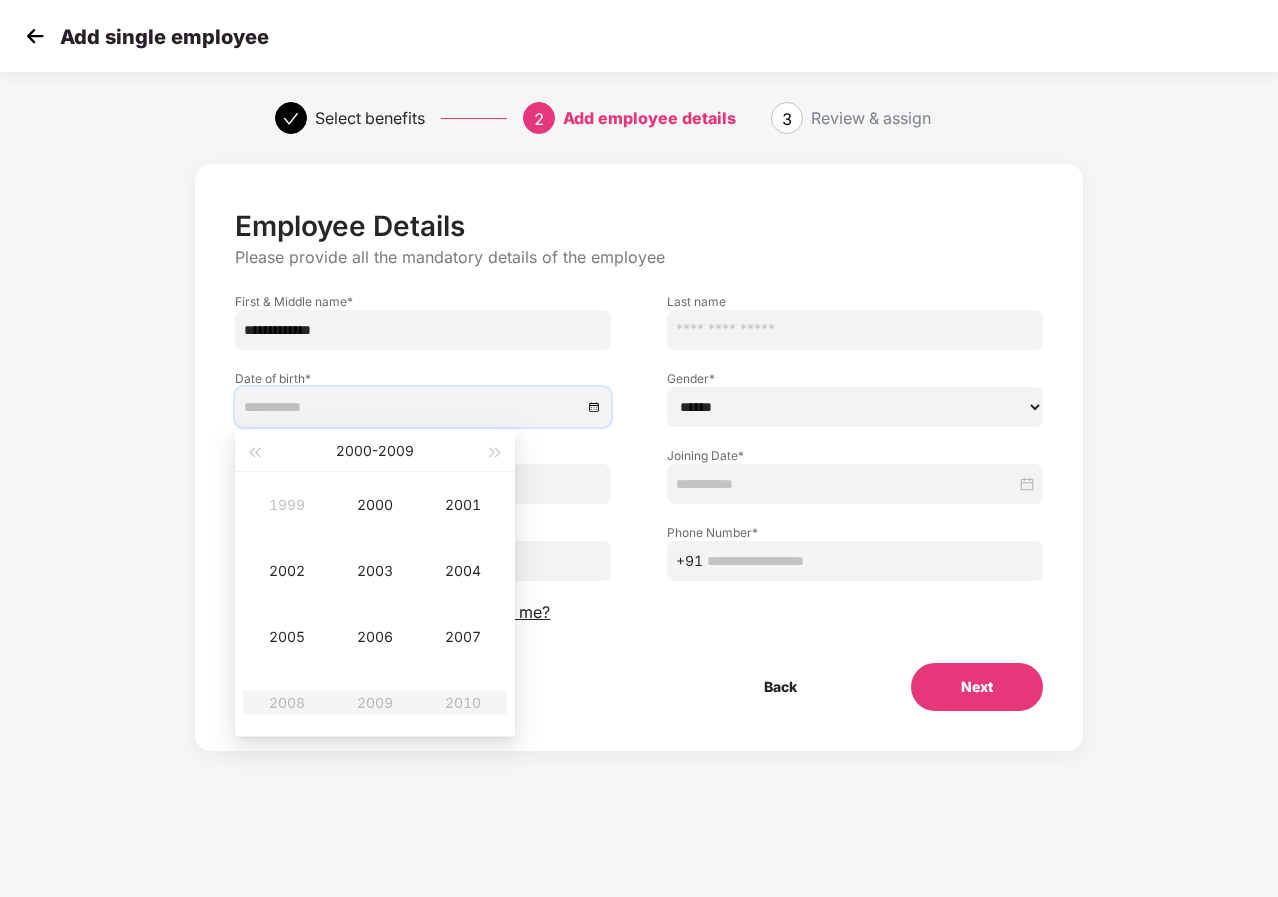 type on "**********" 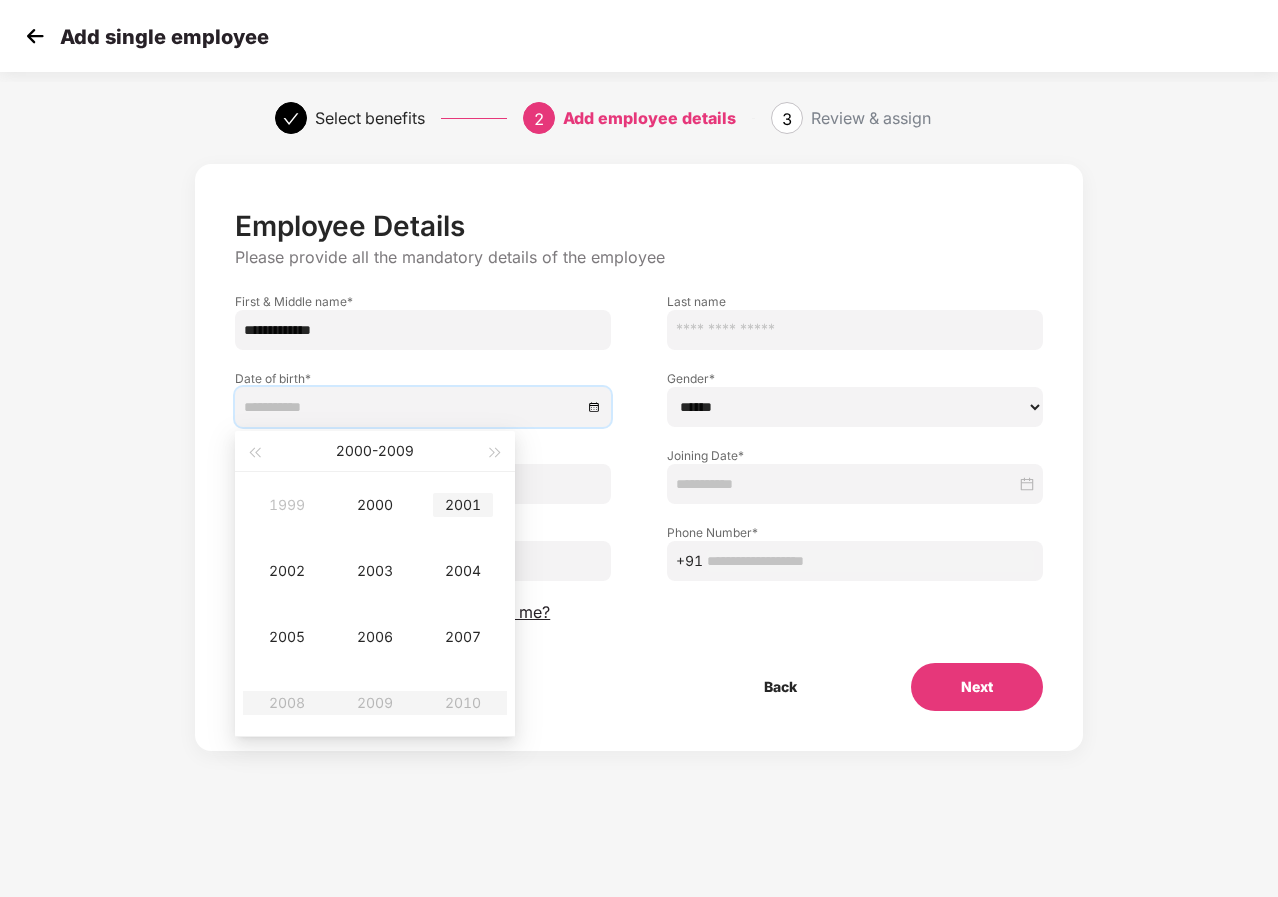type on "**********" 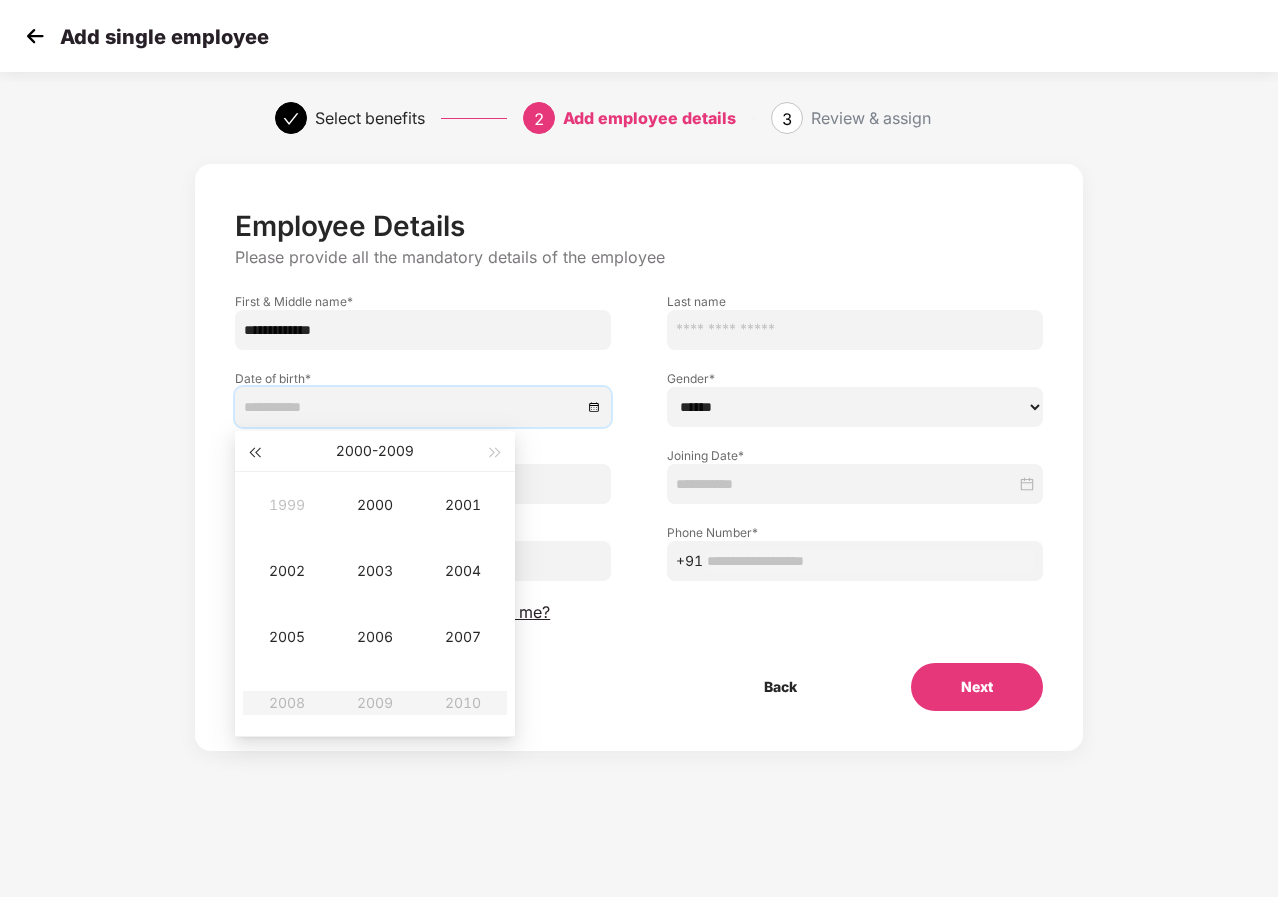 click at bounding box center [254, 453] 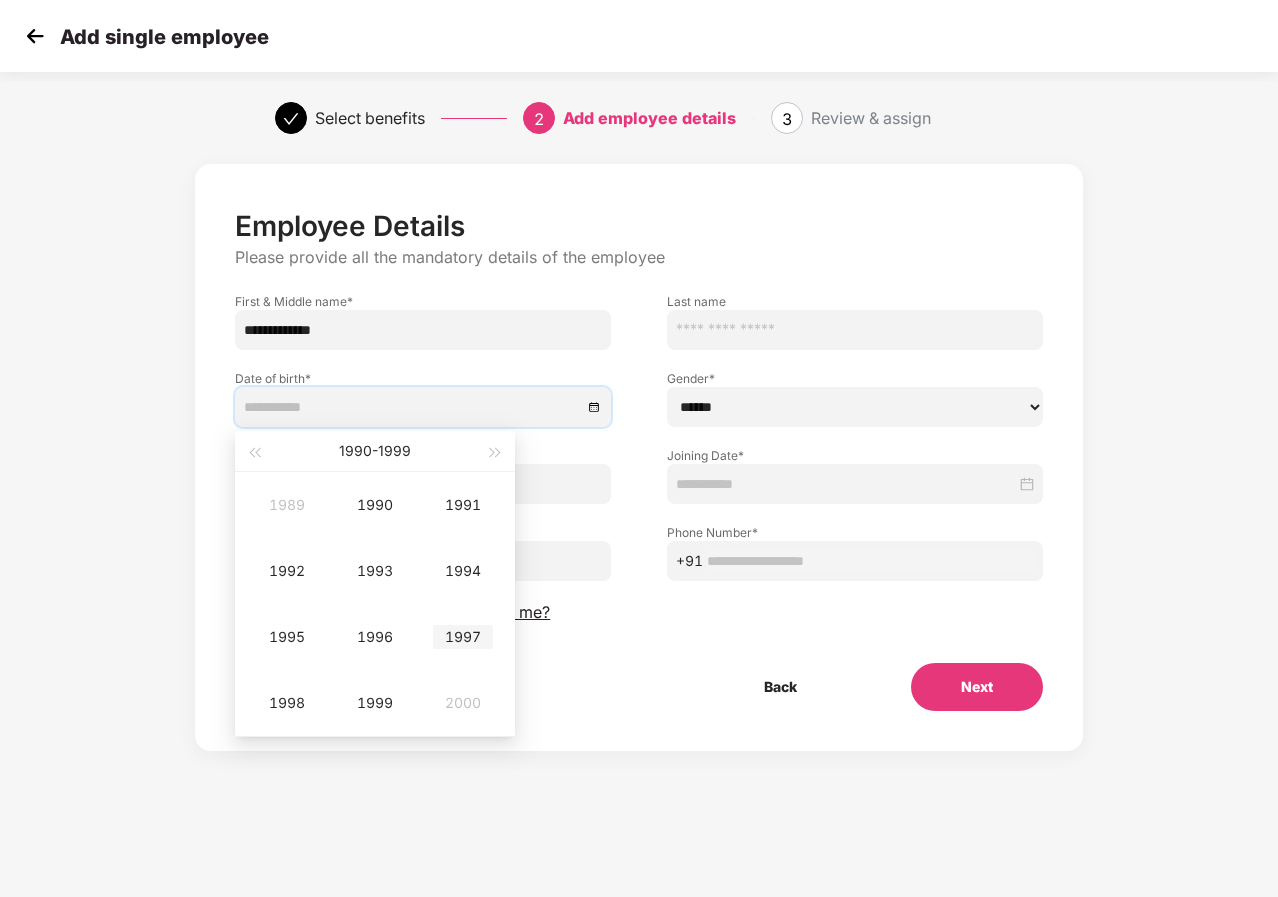type on "**********" 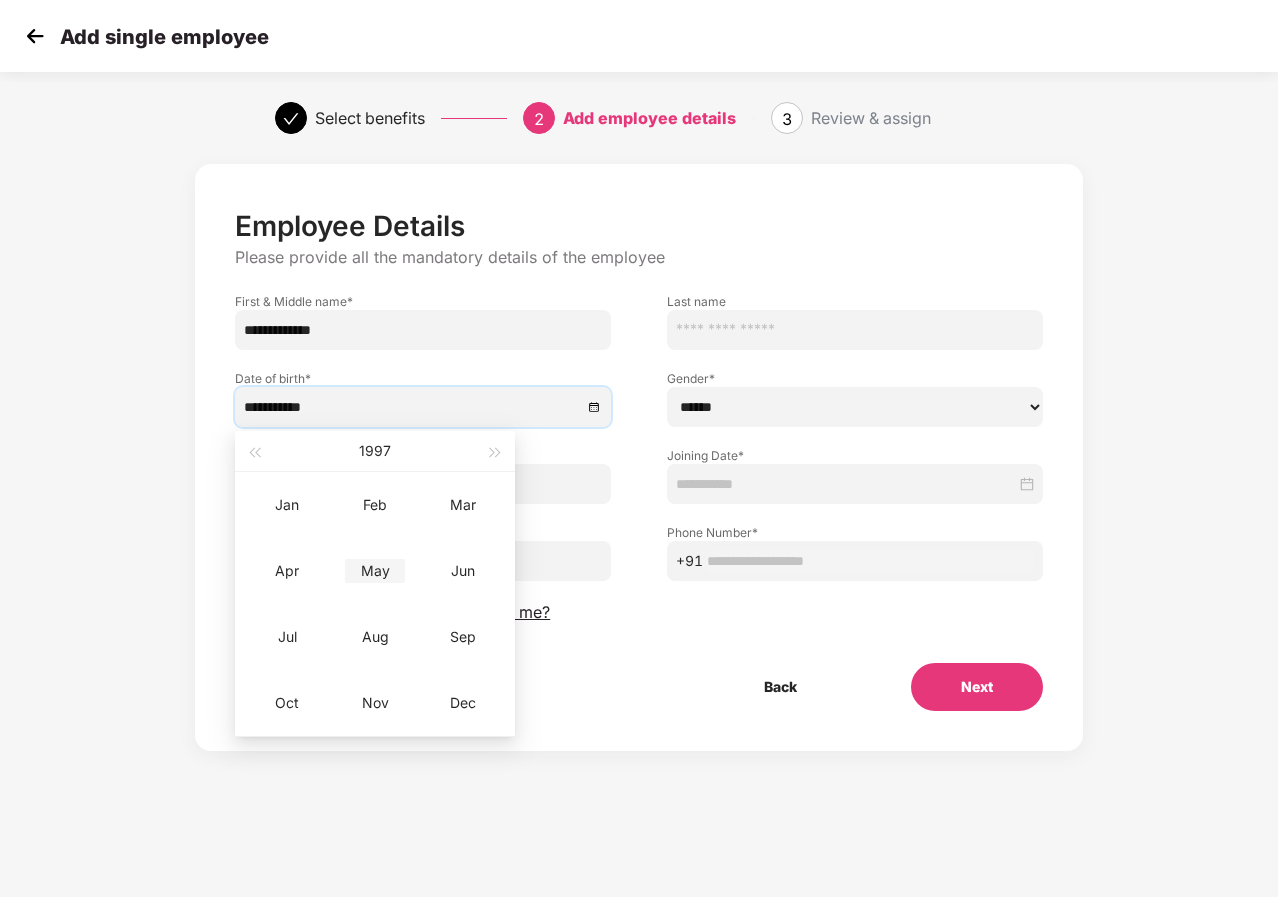 type on "**********" 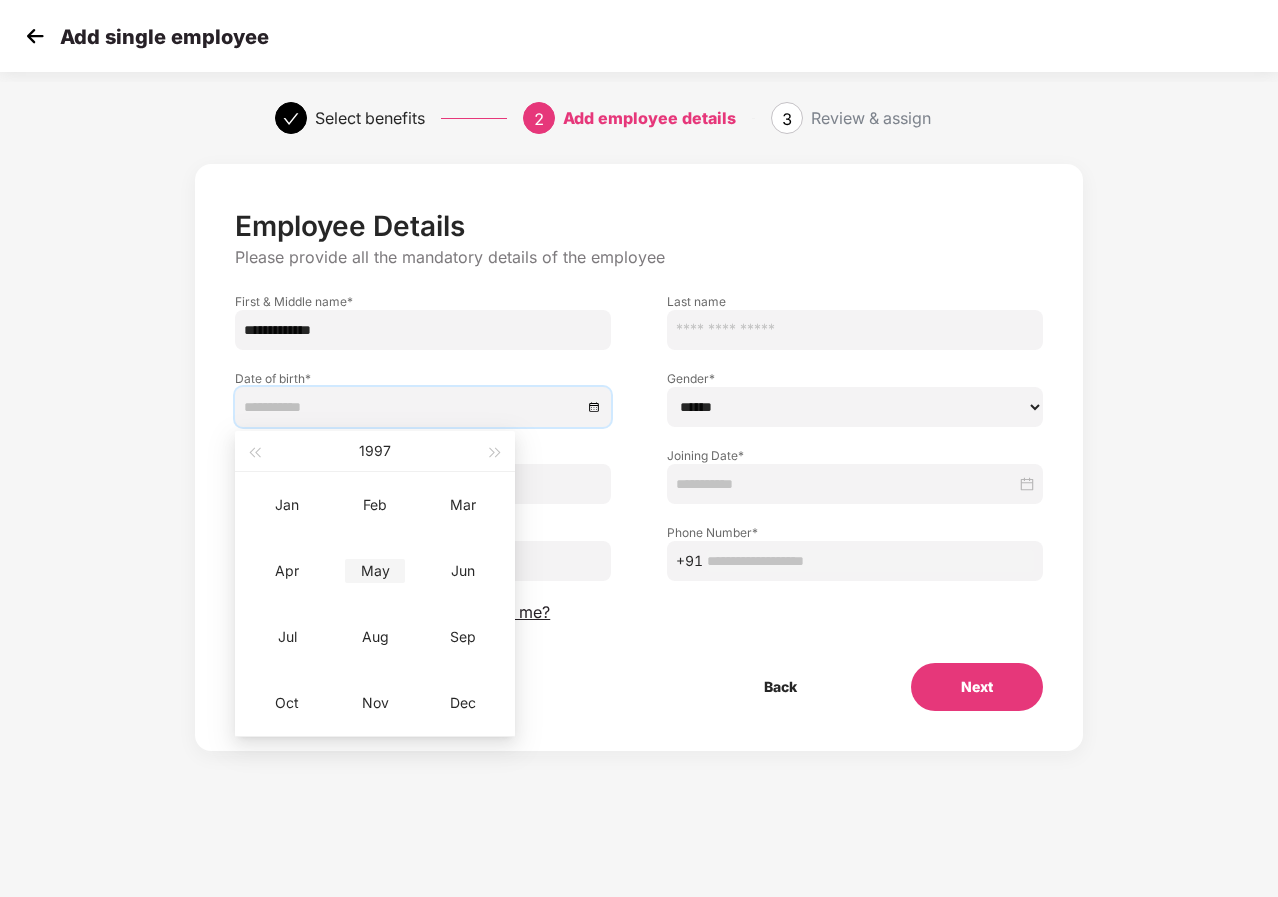 click on "May" at bounding box center (375, 571) 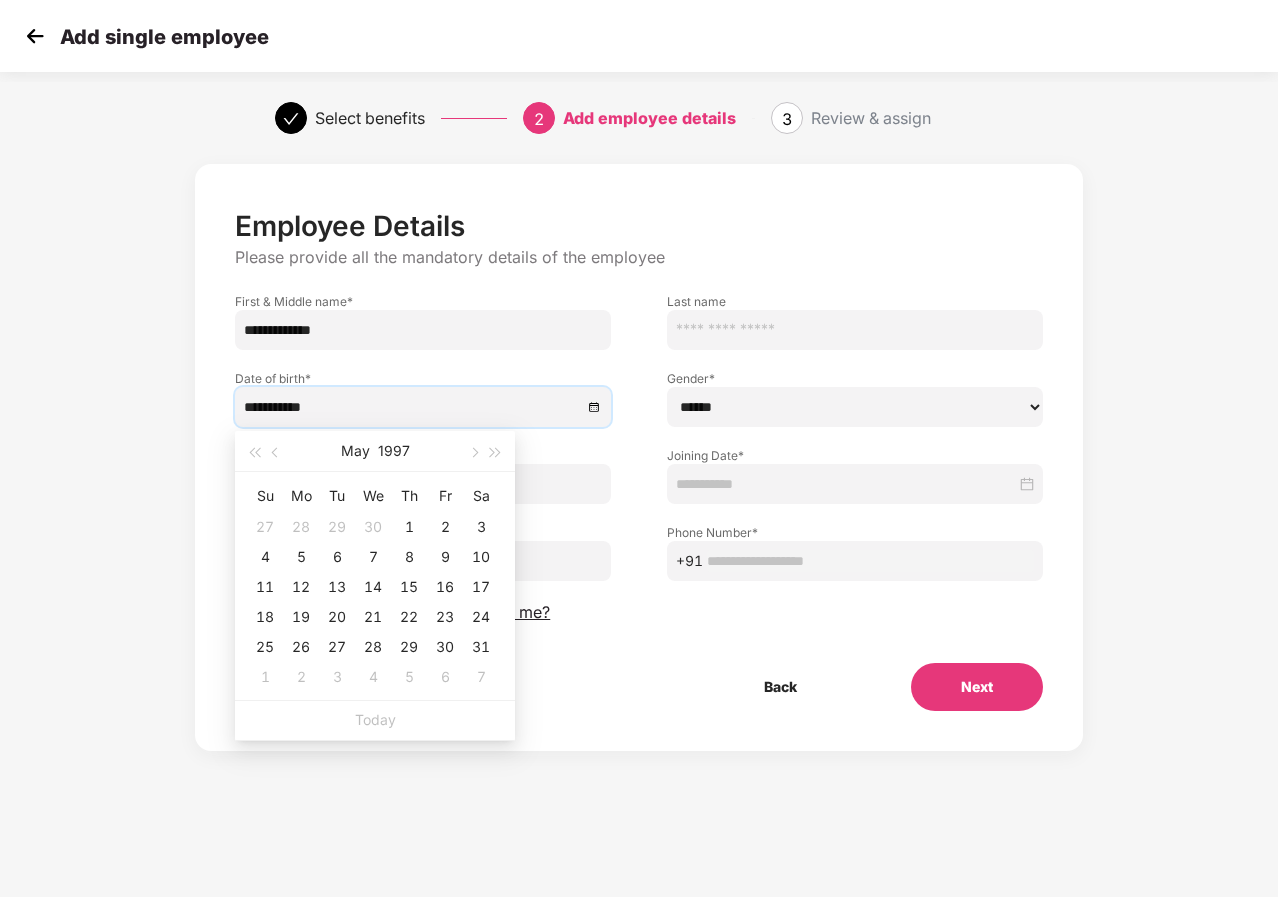 type on "**********" 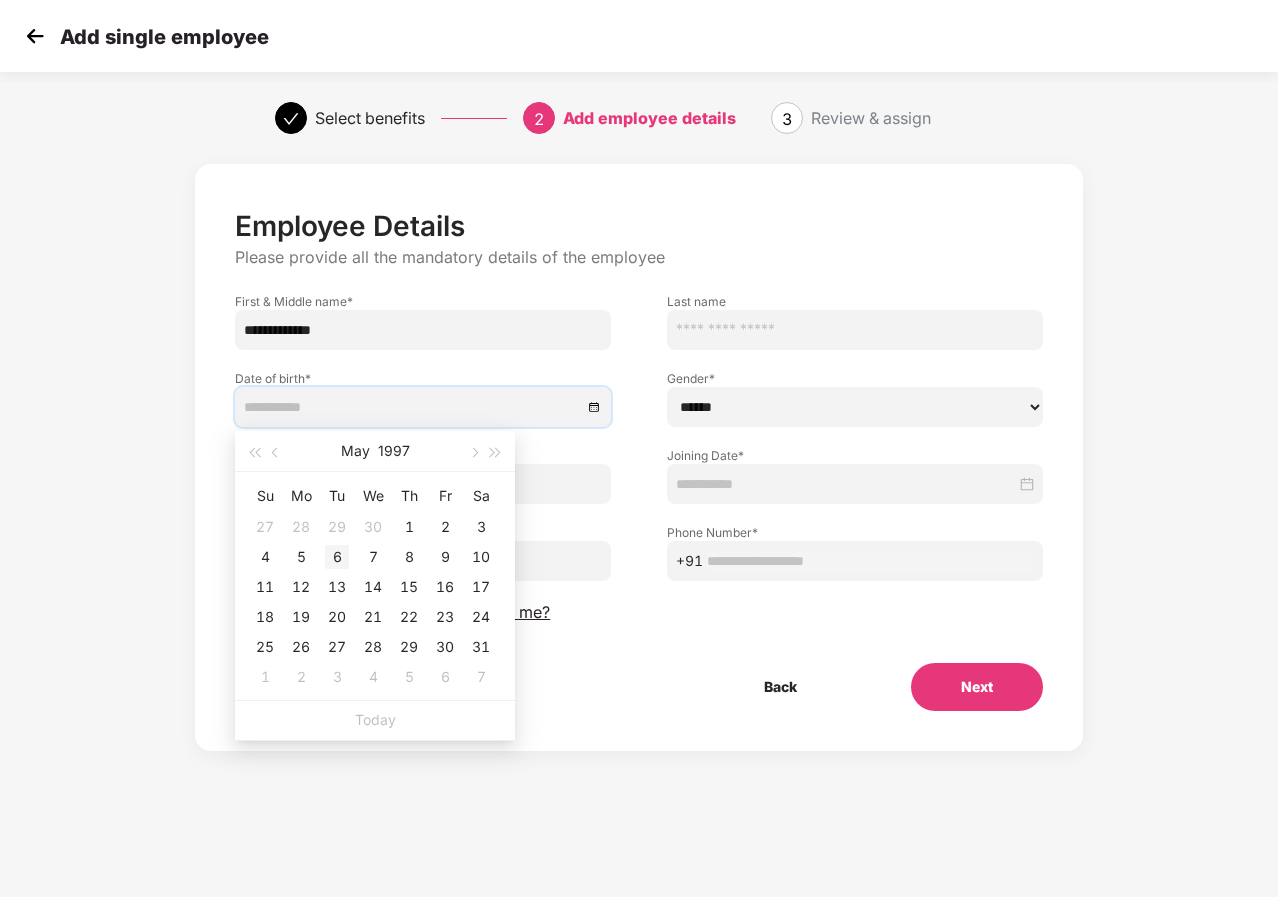 click on "6" at bounding box center (337, 557) 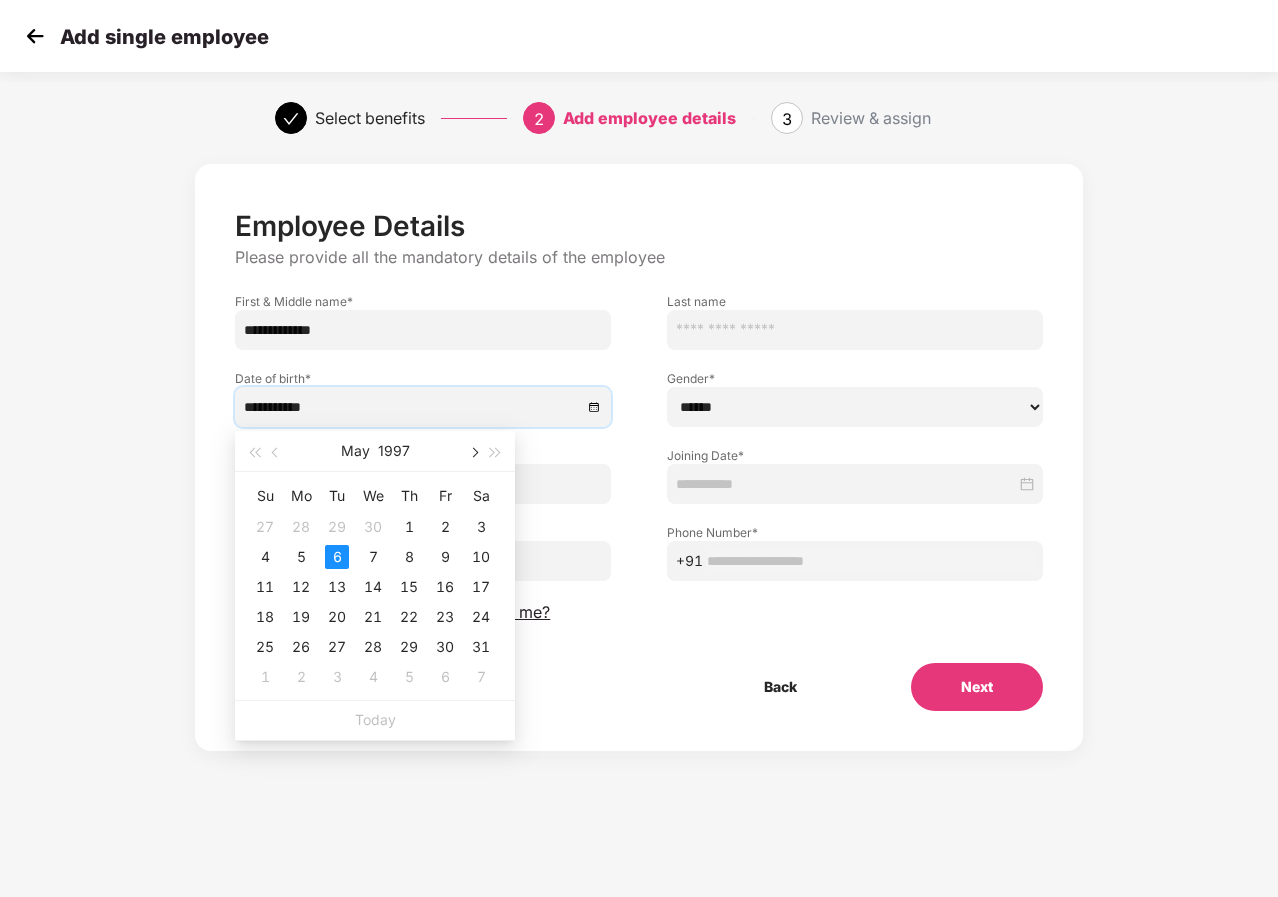 click at bounding box center (473, 453) 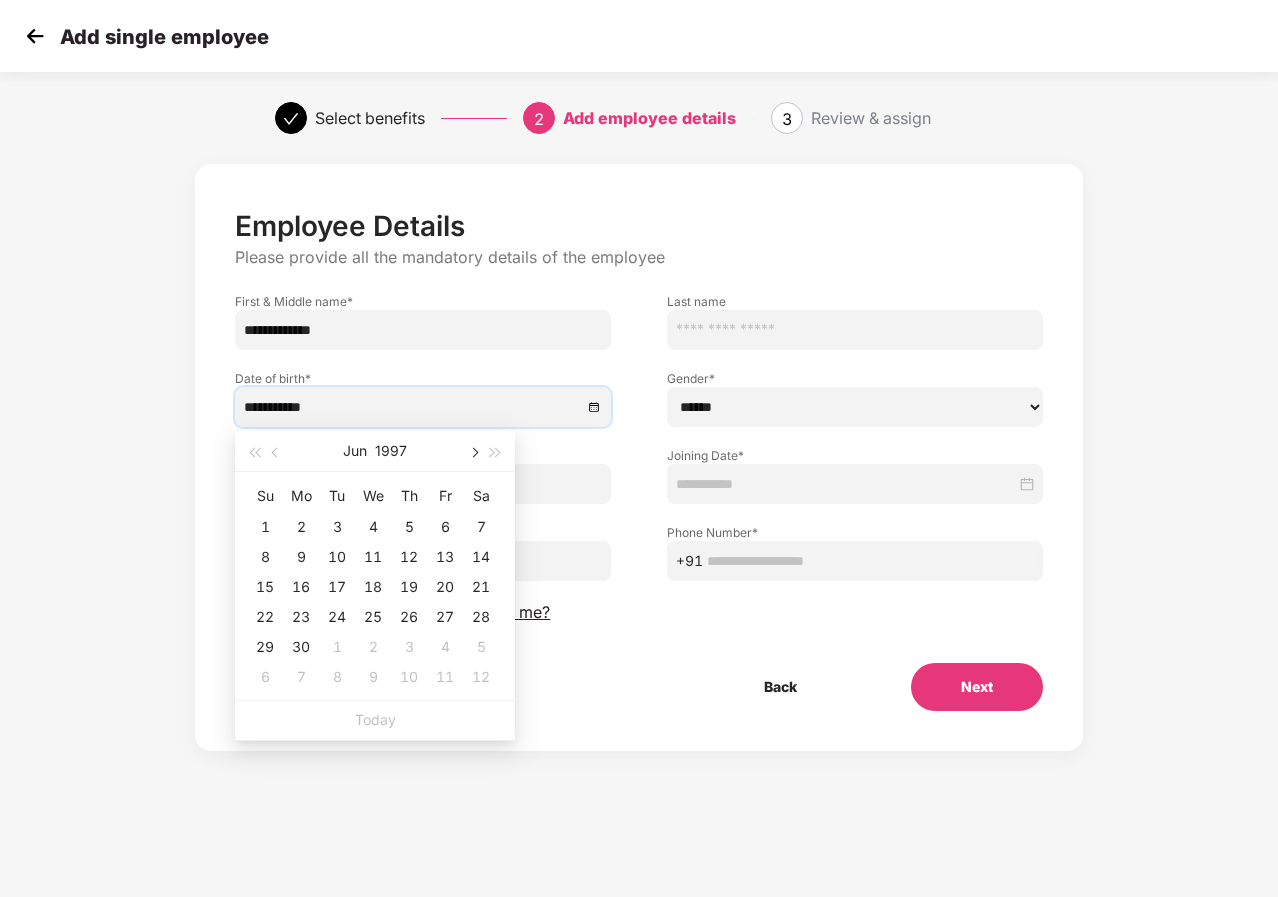 click at bounding box center [473, 453] 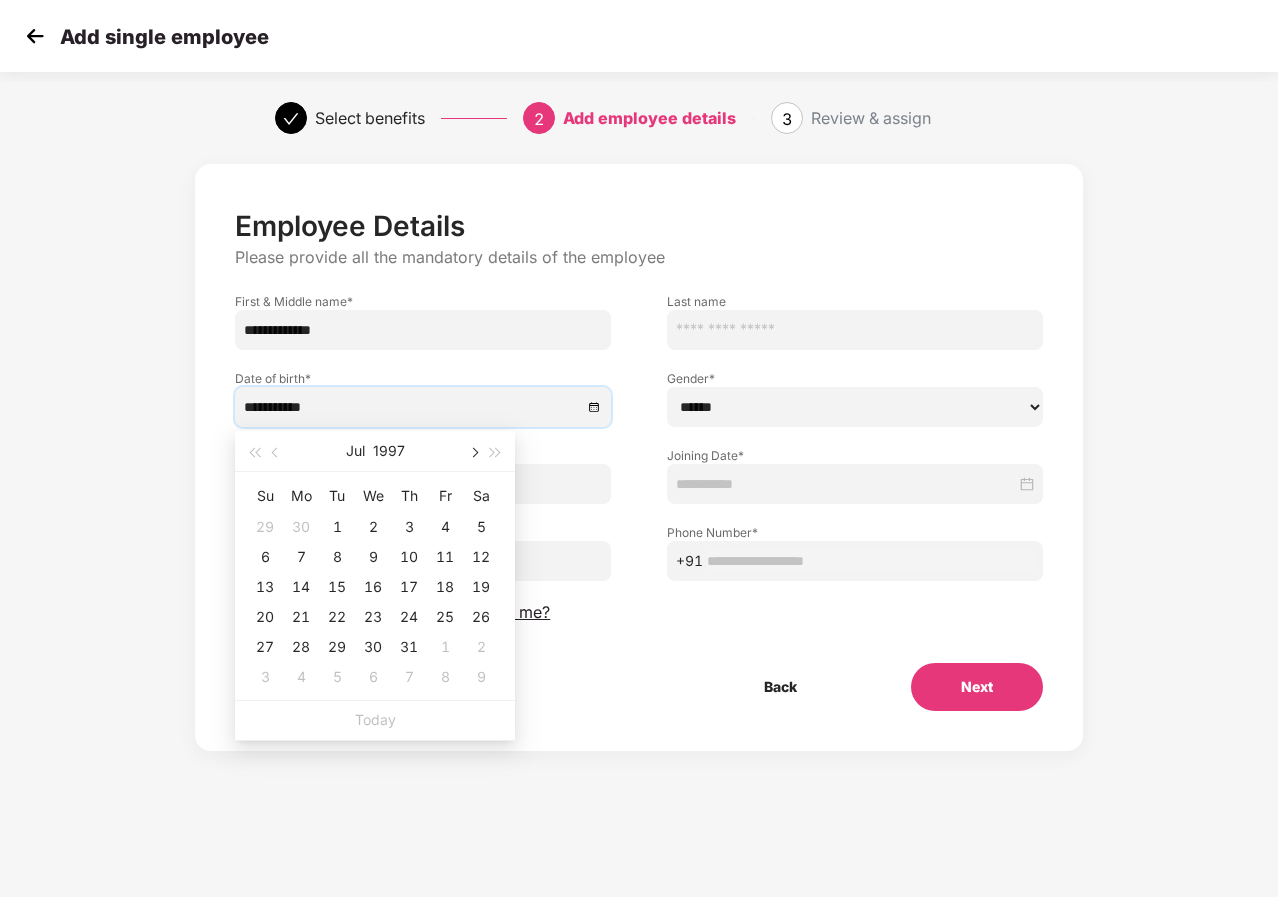click at bounding box center [473, 453] 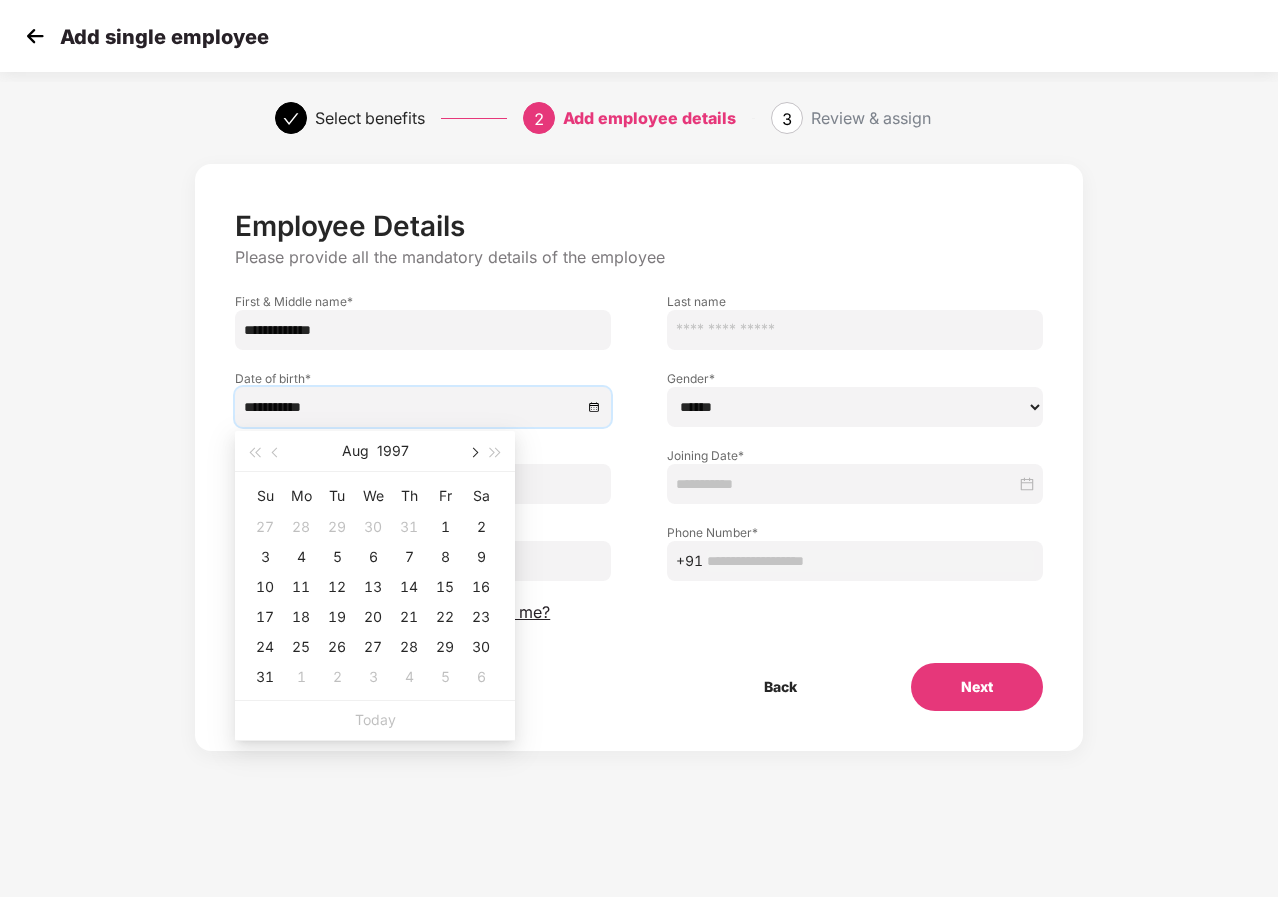click at bounding box center (473, 453) 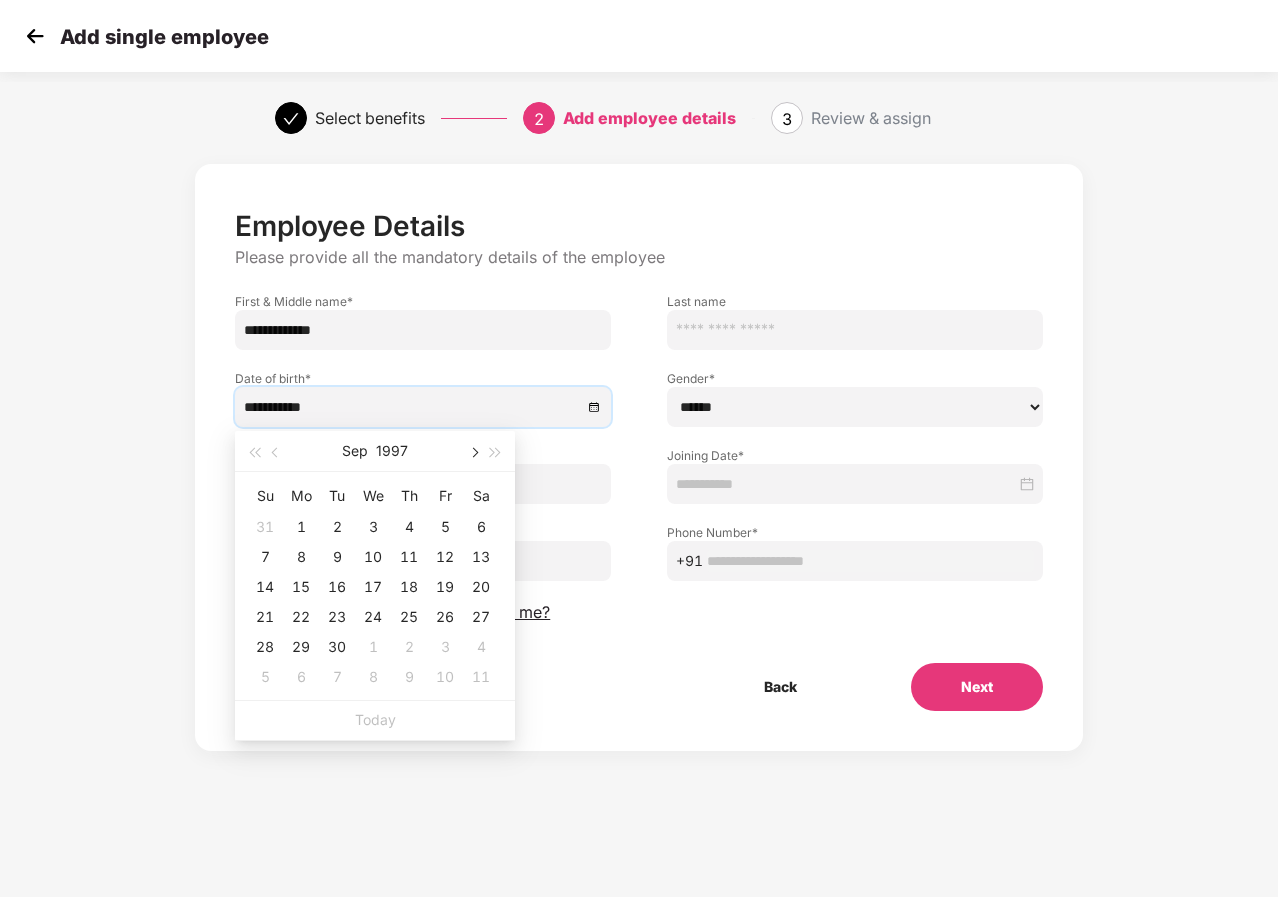 click at bounding box center (473, 453) 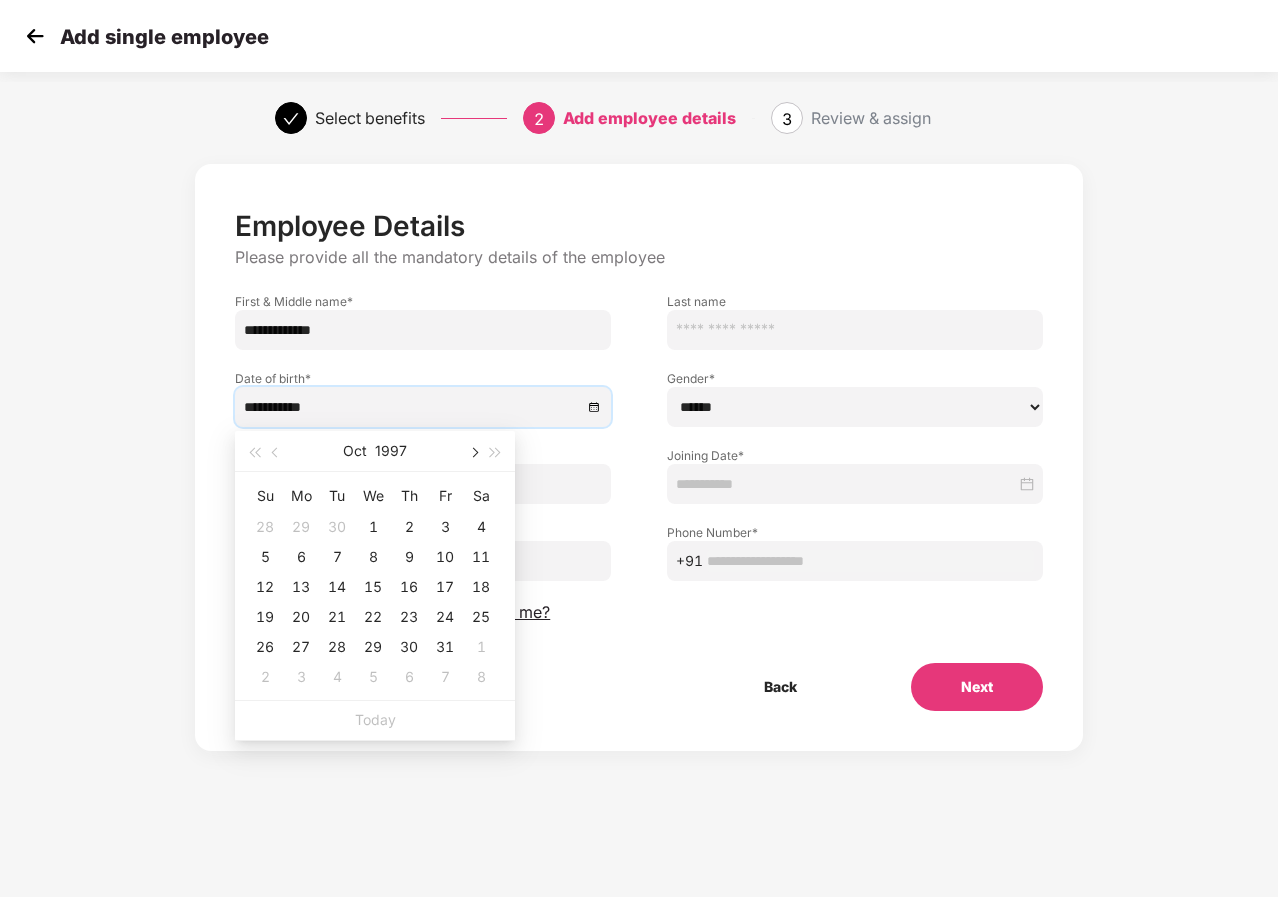 click at bounding box center (473, 453) 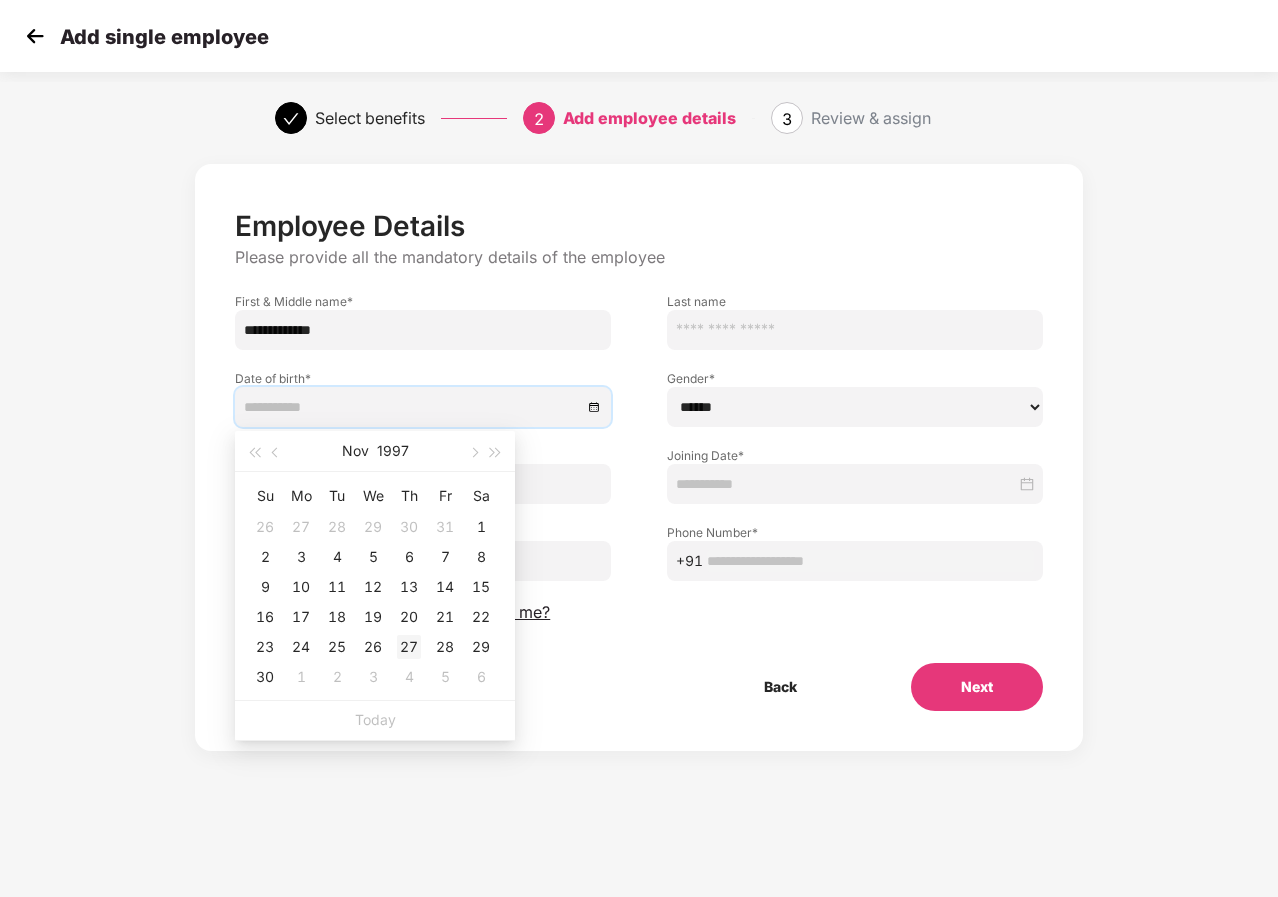 click on "27" at bounding box center [409, 647] 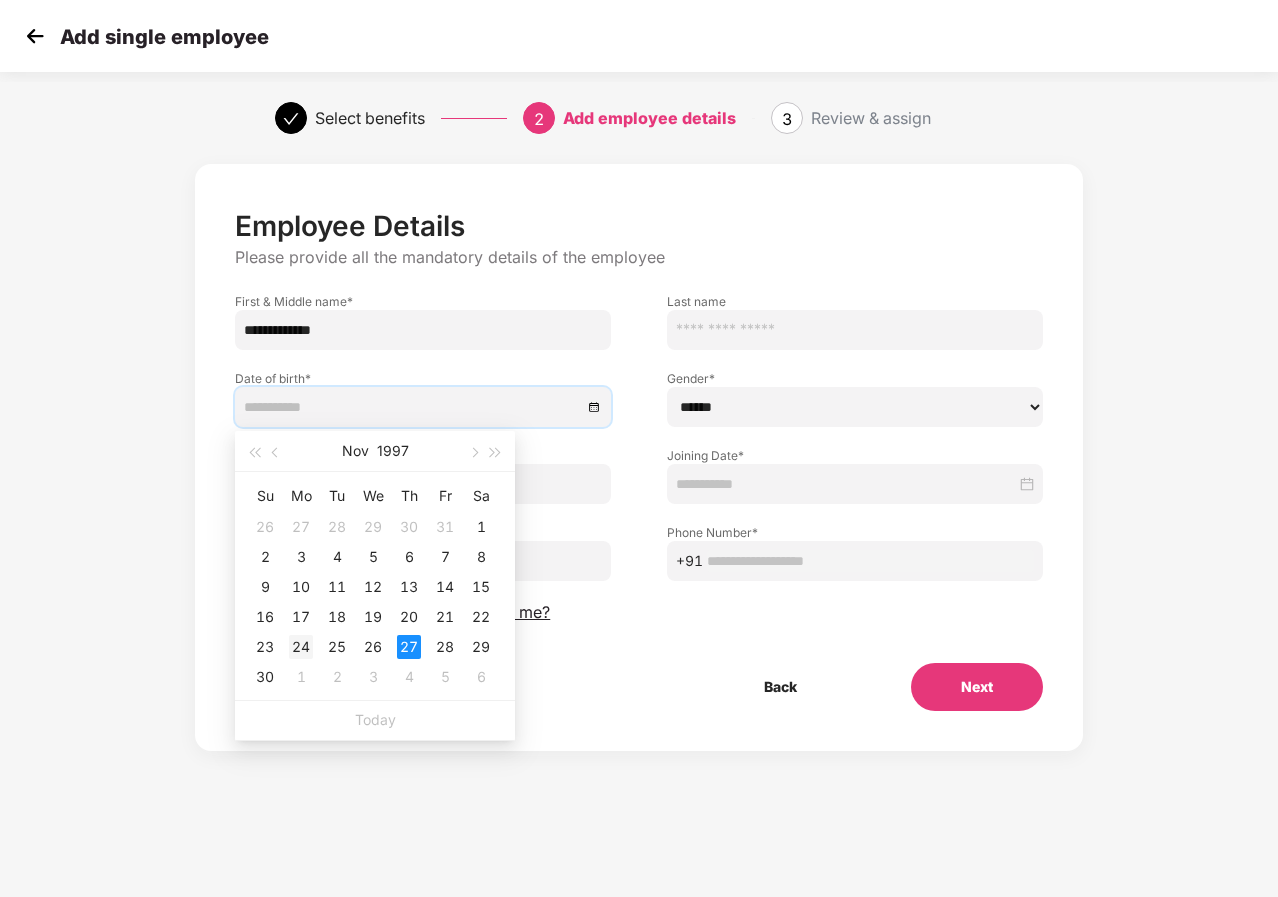 type on "**********" 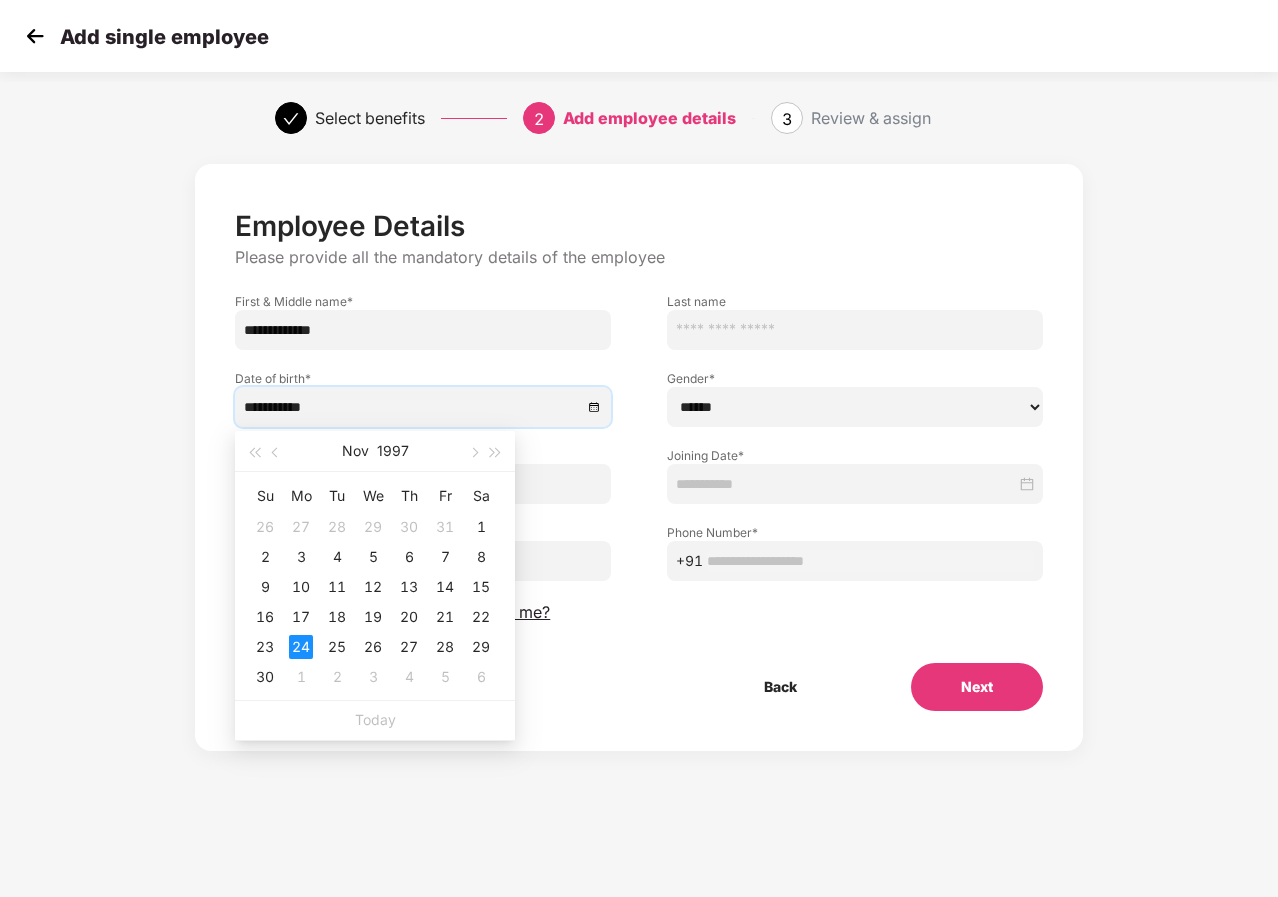 click on "**********" at bounding box center (423, 388) 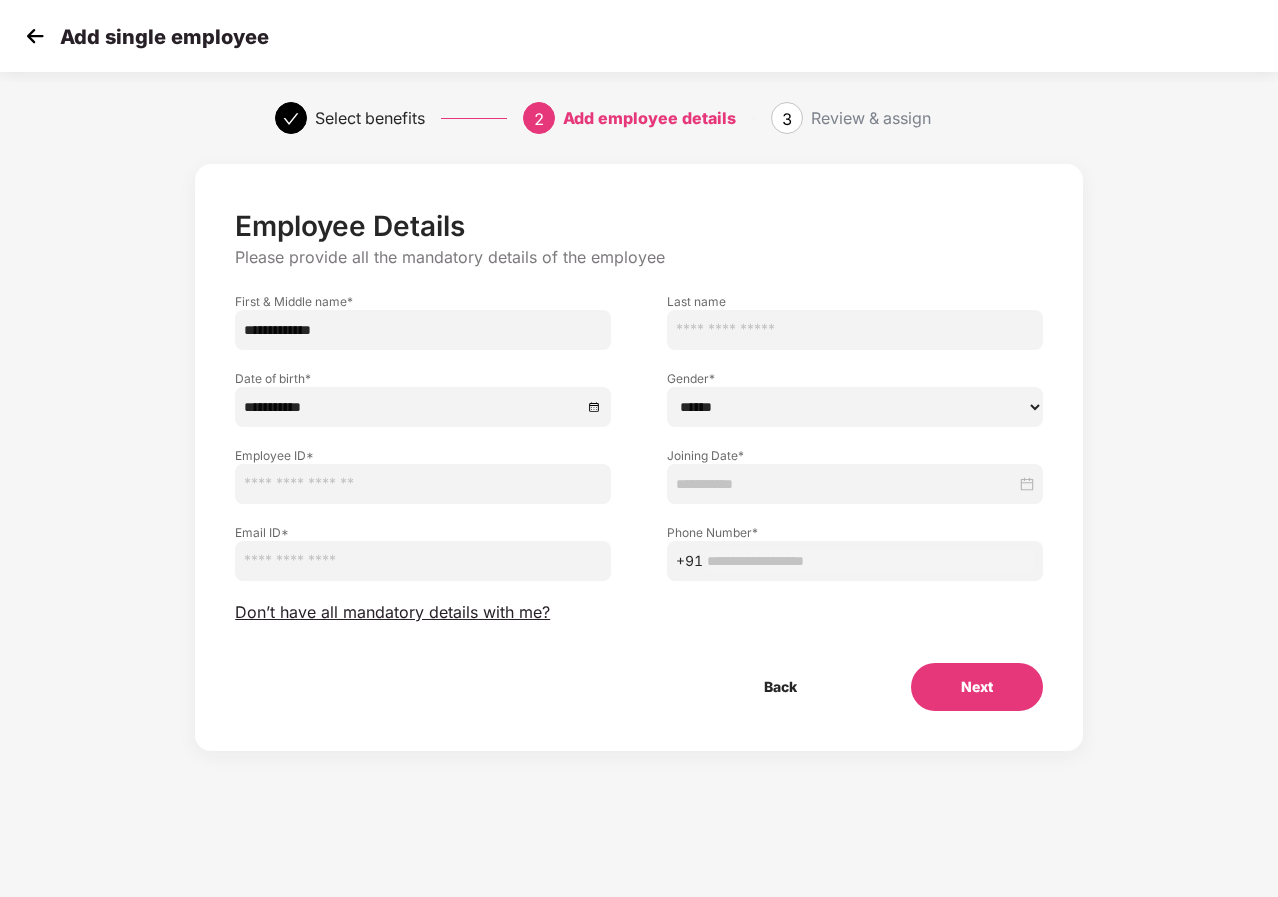 click at bounding box center [423, 484] 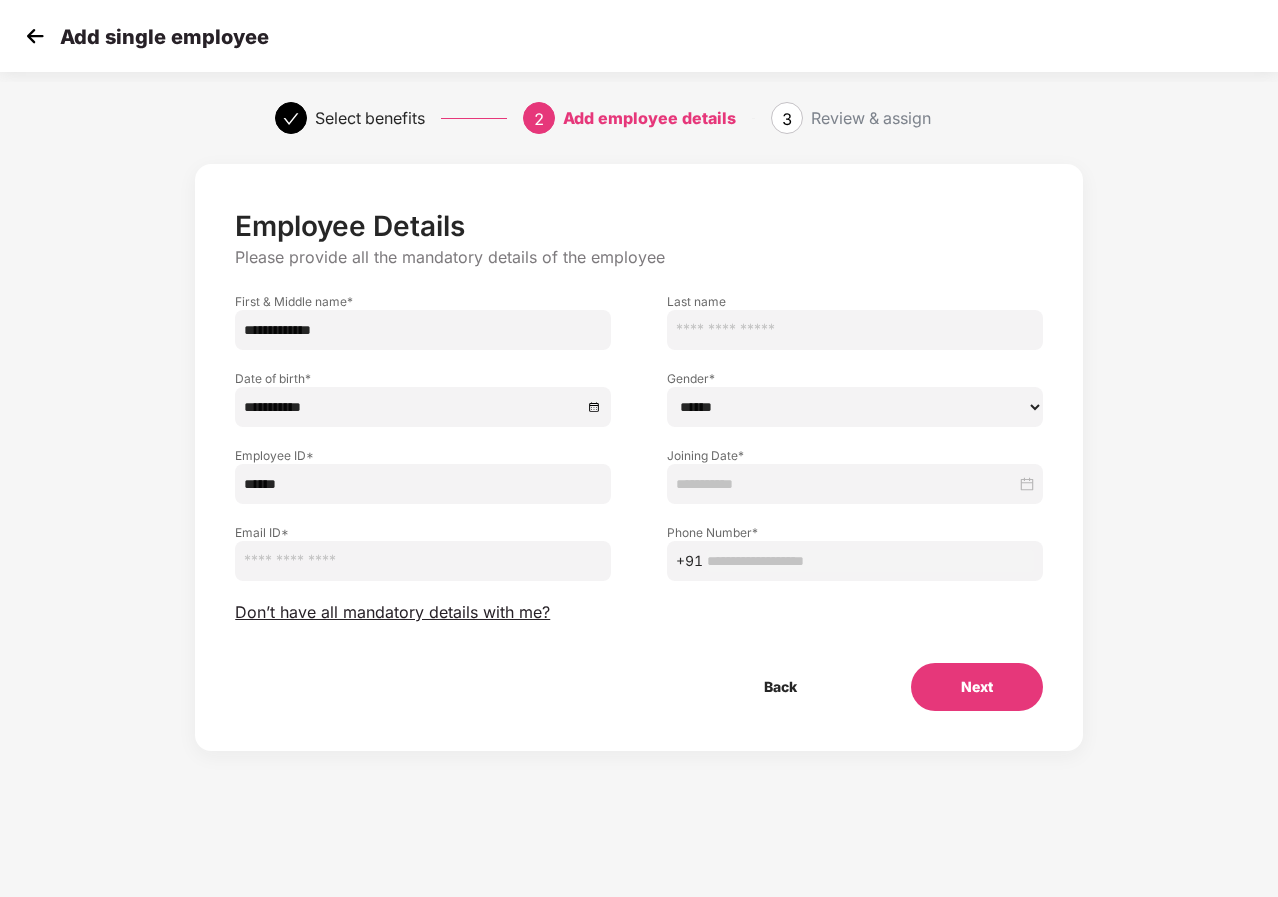type on "******" 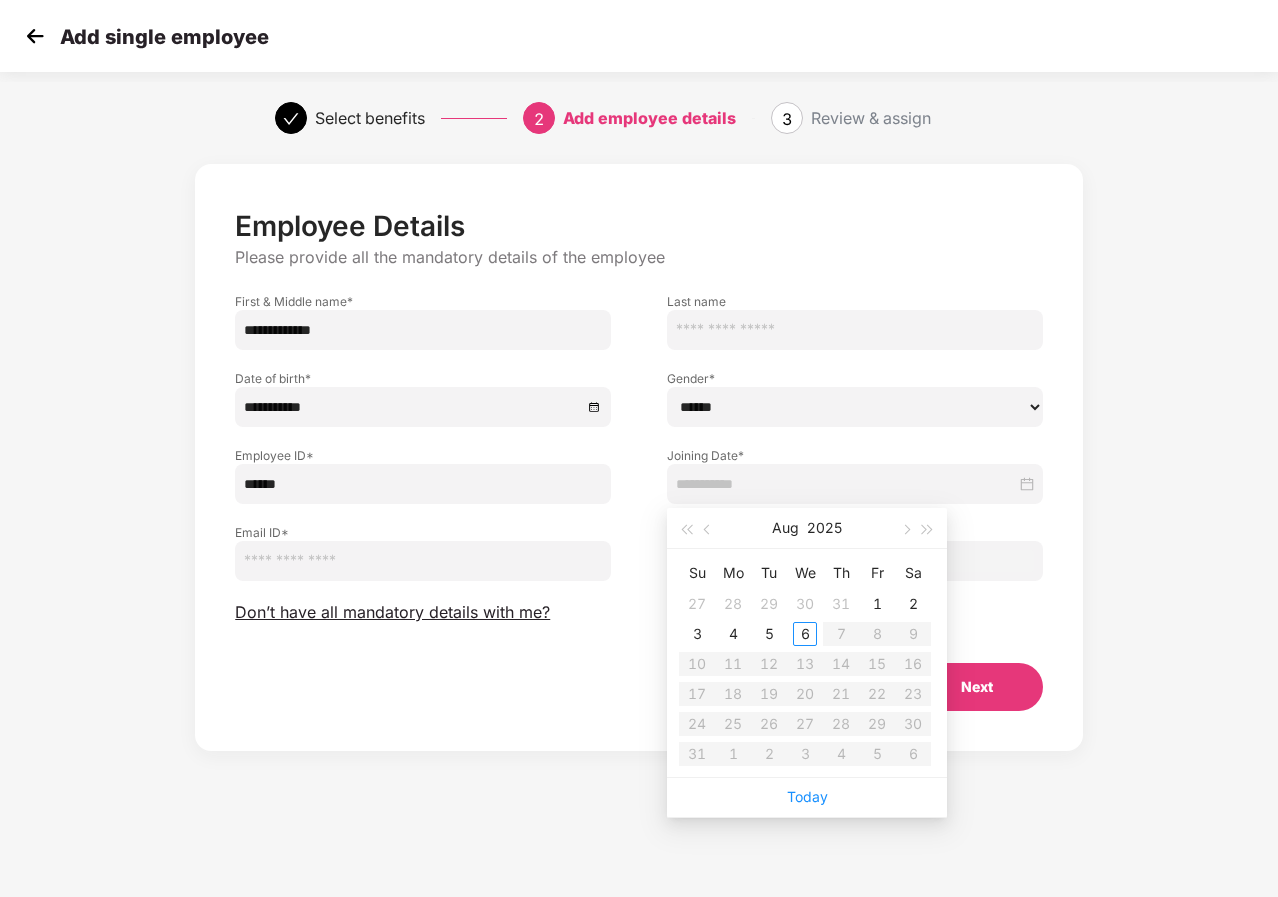 click at bounding box center (423, 561) 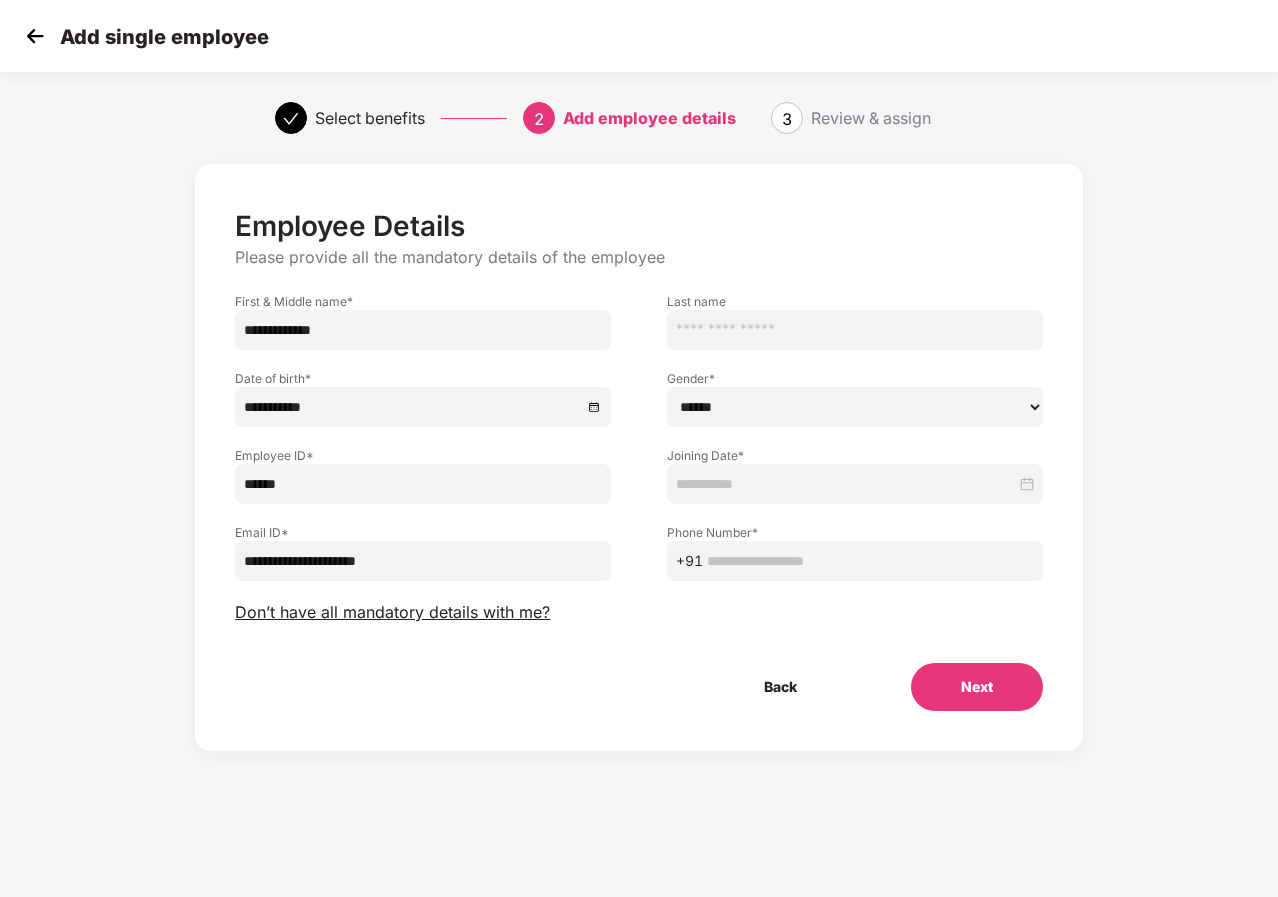 type on "**********" 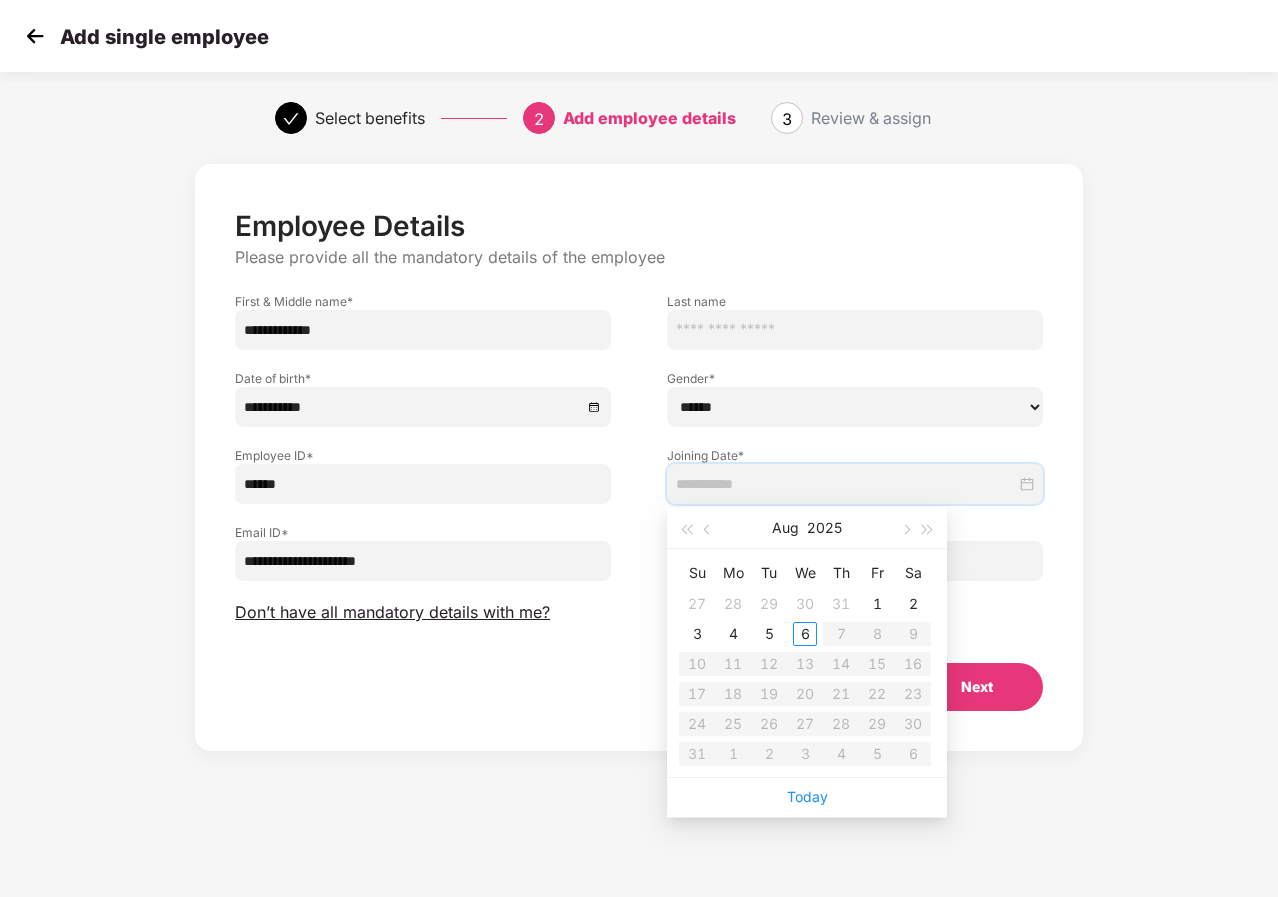 click at bounding box center [846, 484] 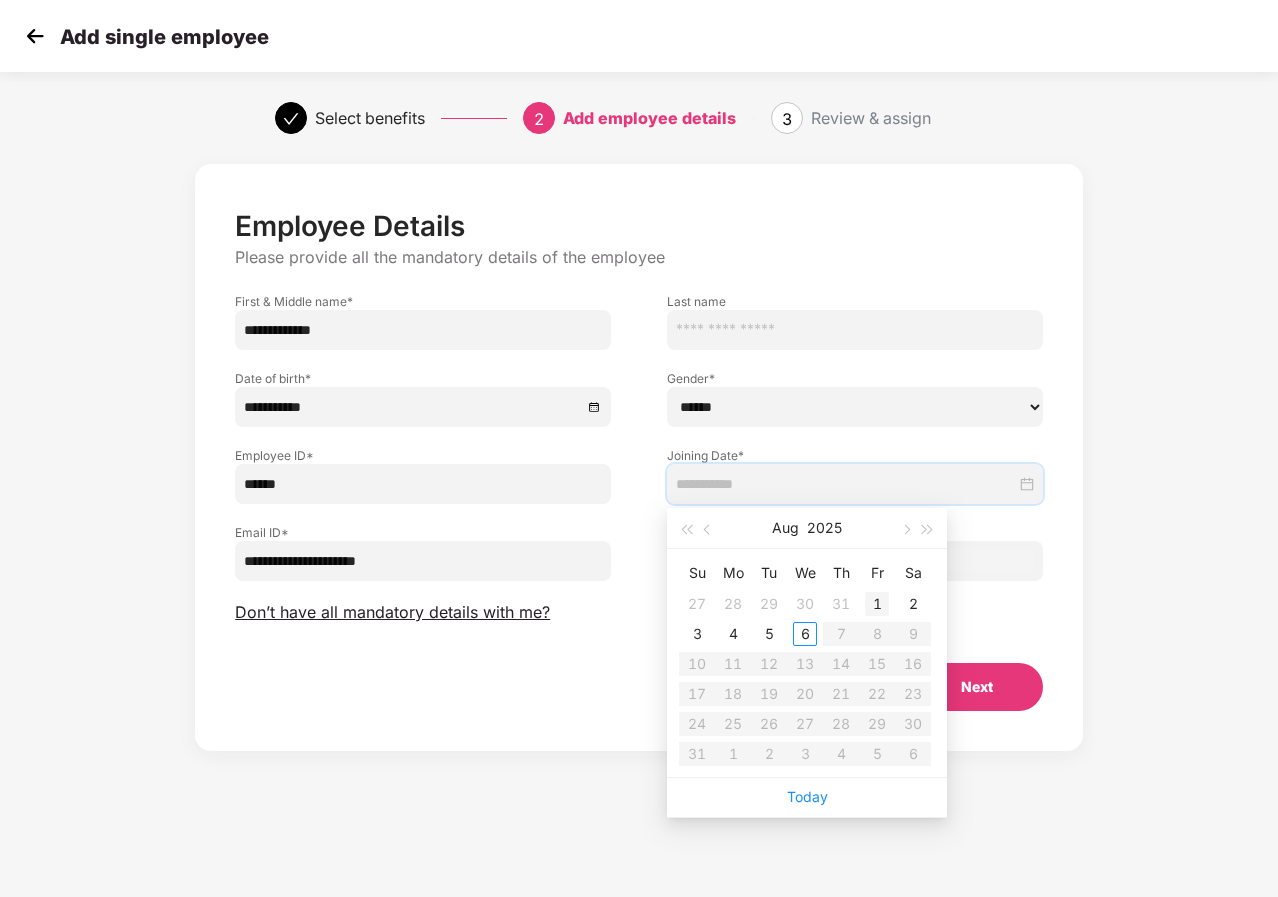 type on "**********" 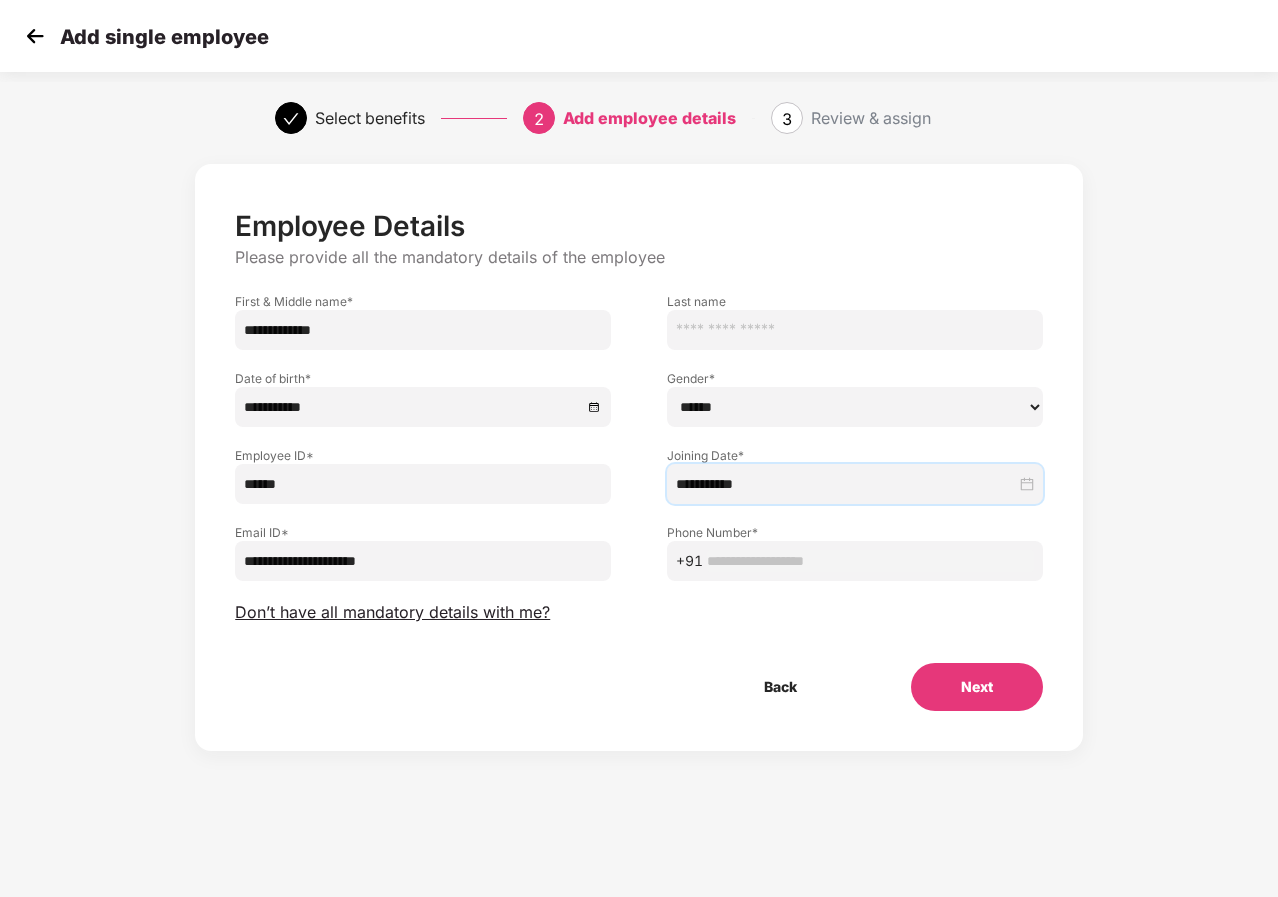 click at bounding box center [870, 561] 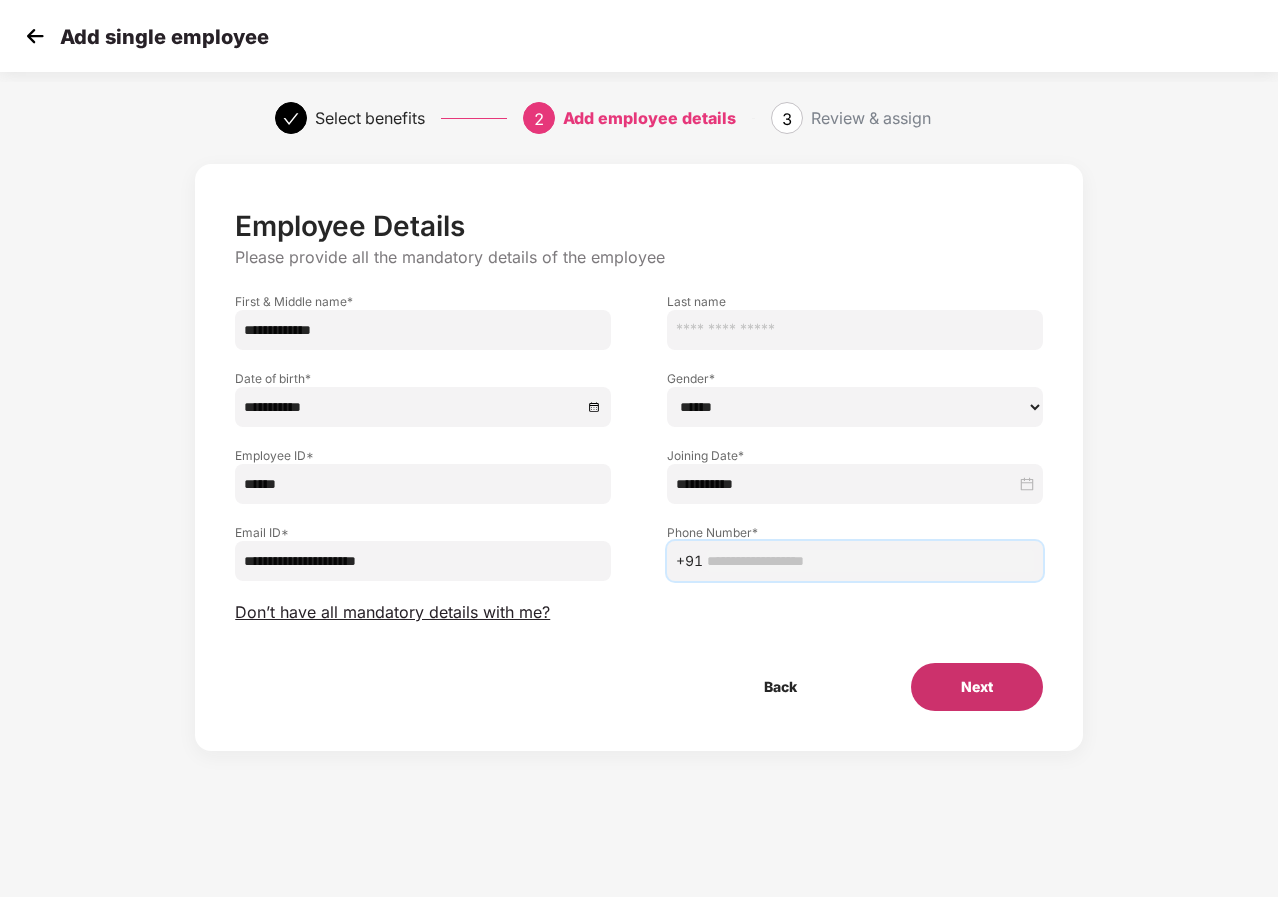 paste on "**********" 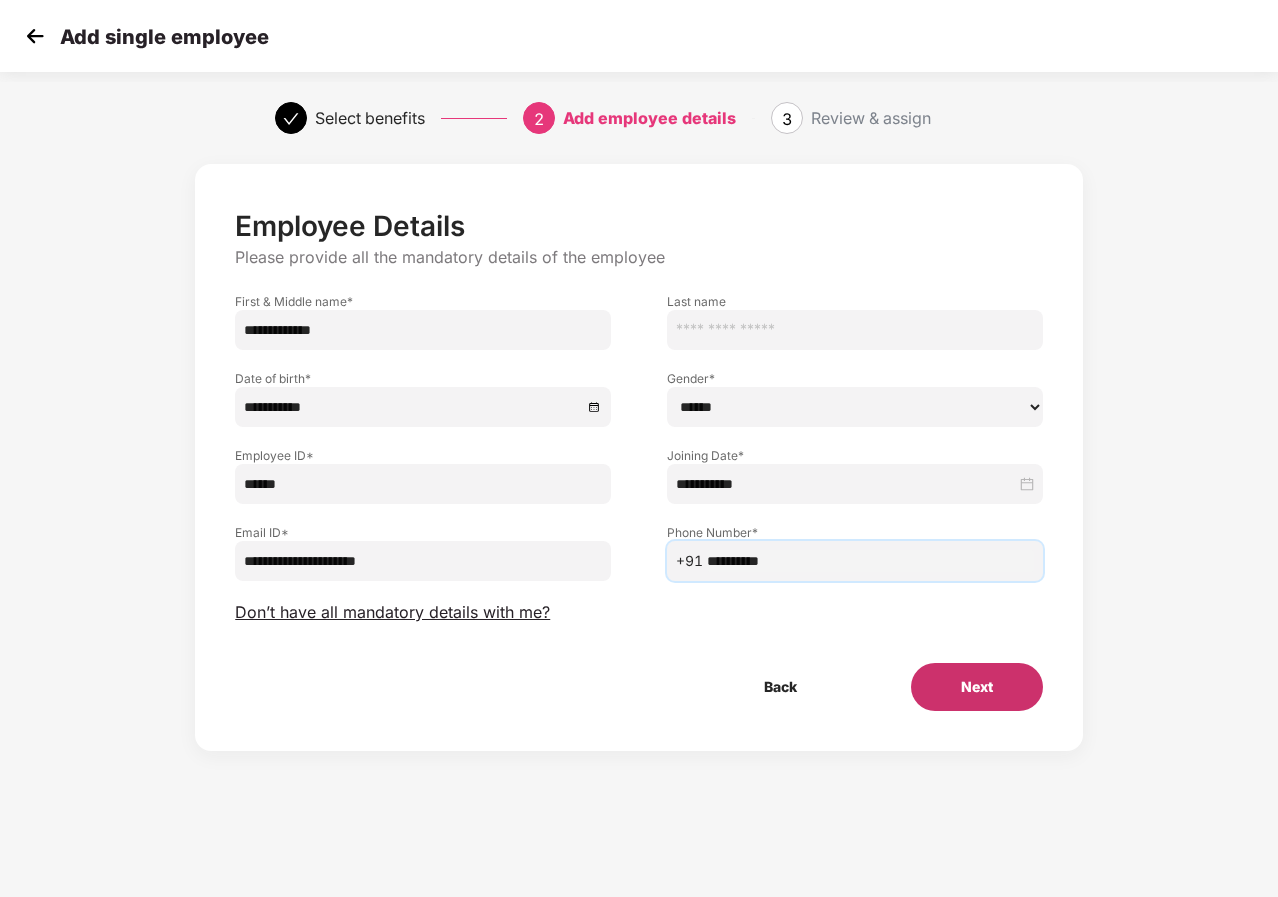 type on "**********" 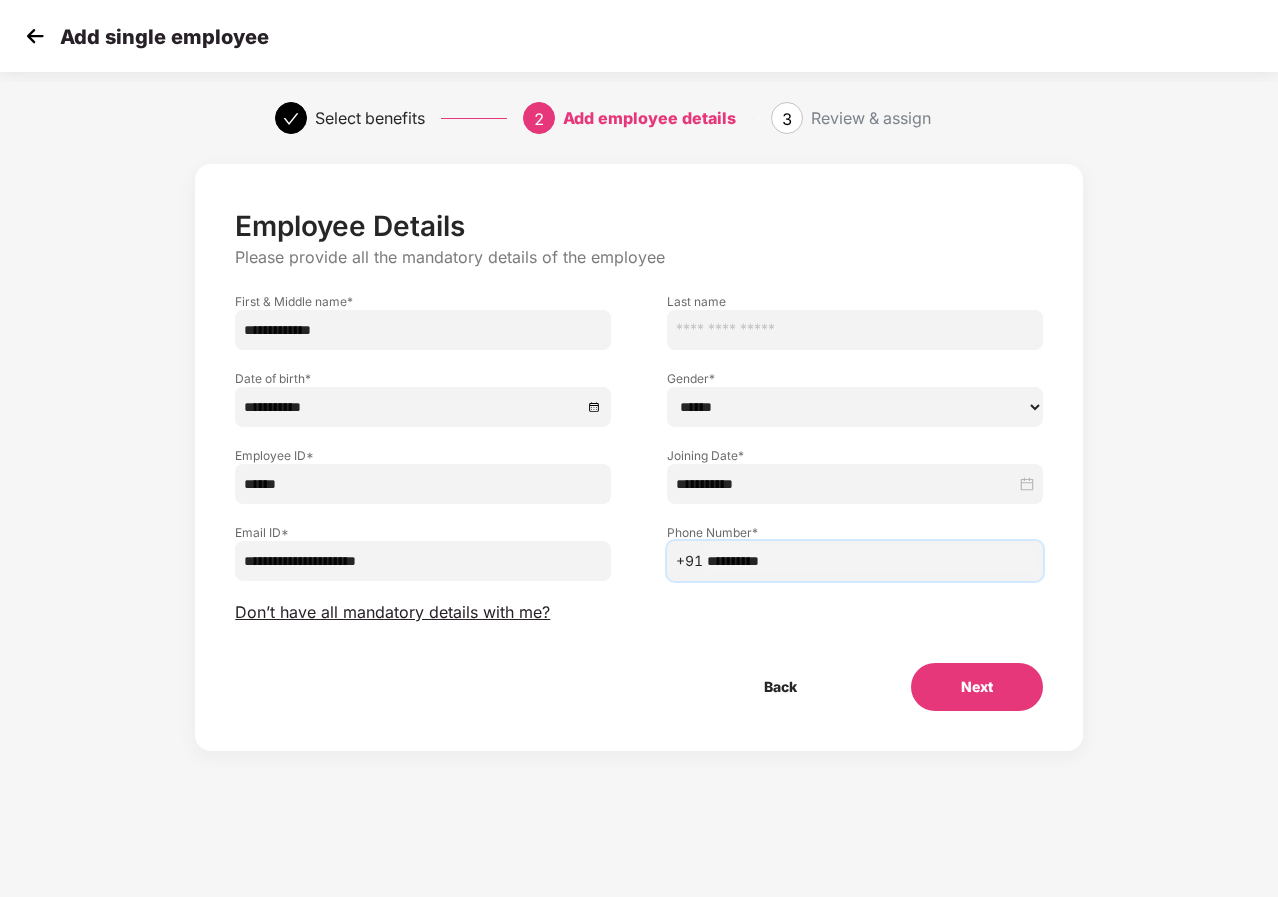 click on "****** **** ******" at bounding box center (855, 407) 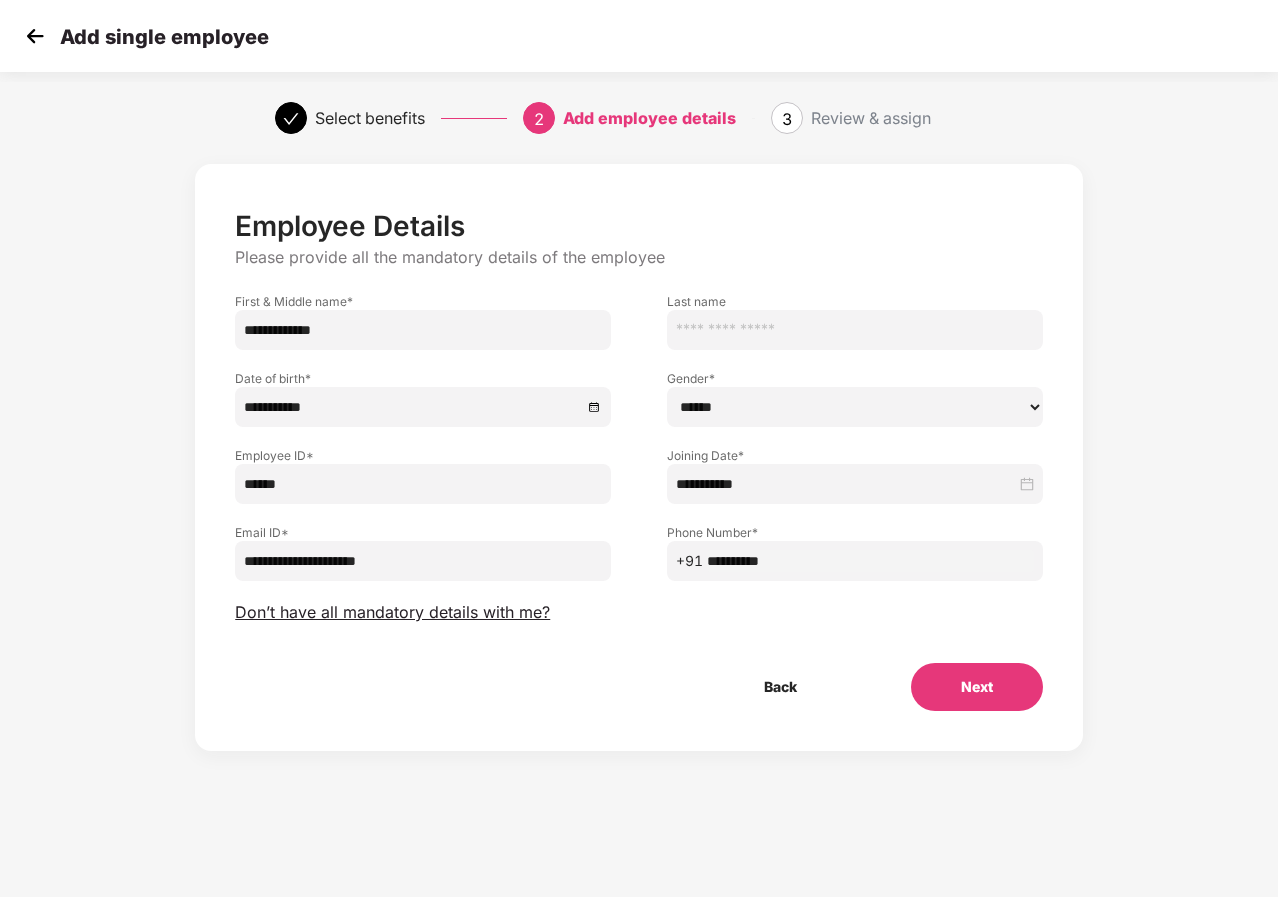 select on "****" 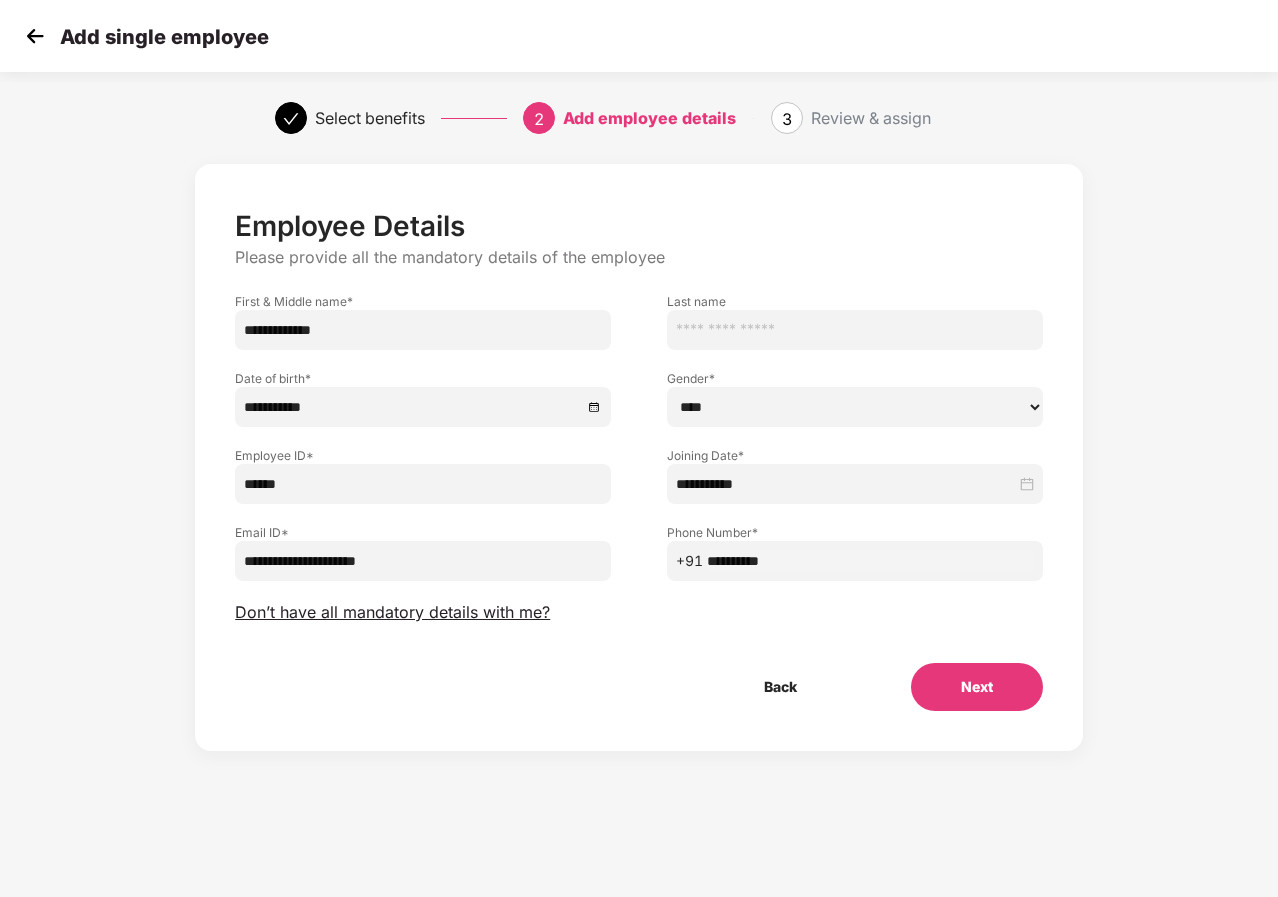 click on "****** **** ******" at bounding box center [855, 407] 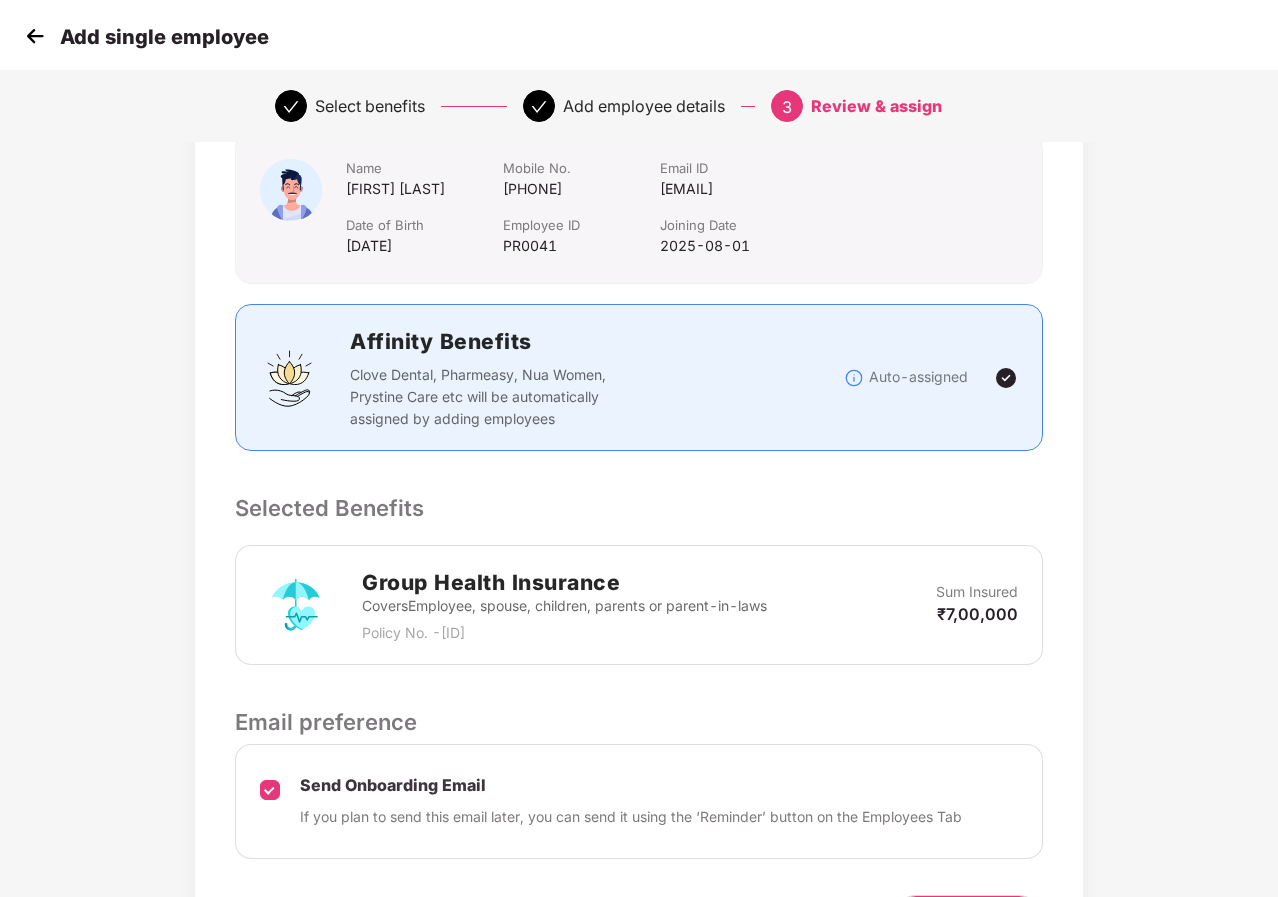 scroll, scrollTop: 278, scrollLeft: 0, axis: vertical 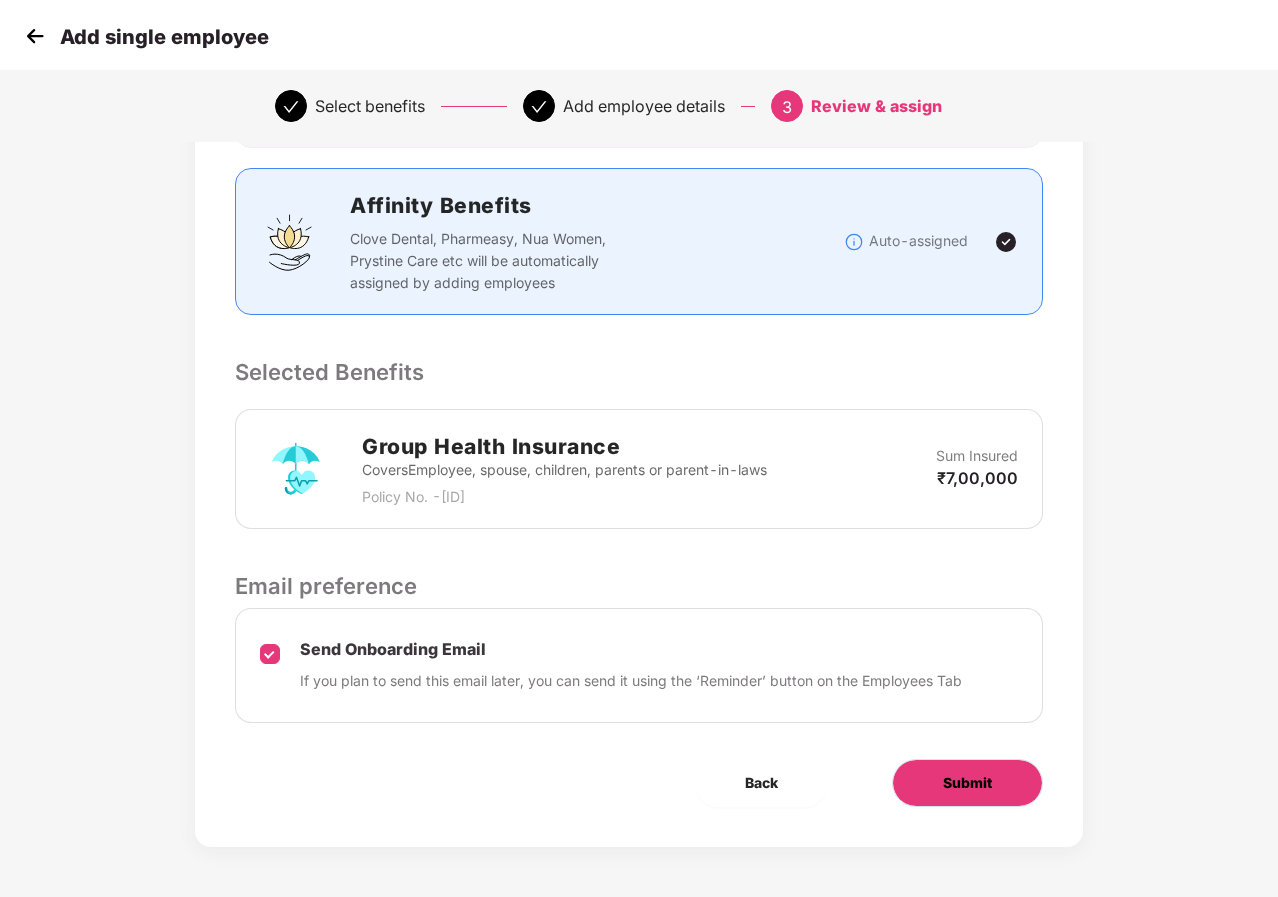 click on "Submit" at bounding box center (967, 783) 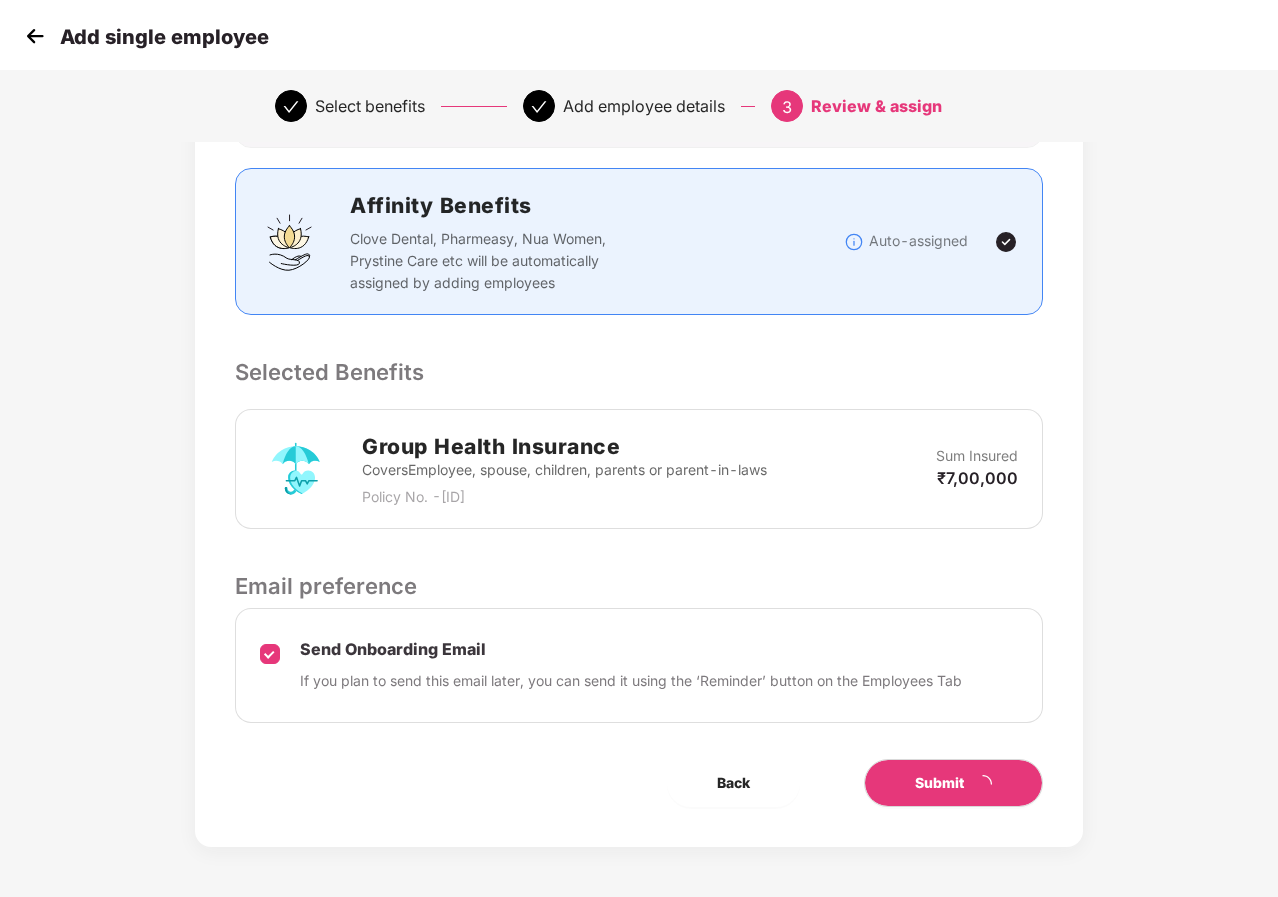 scroll, scrollTop: 0, scrollLeft: 0, axis: both 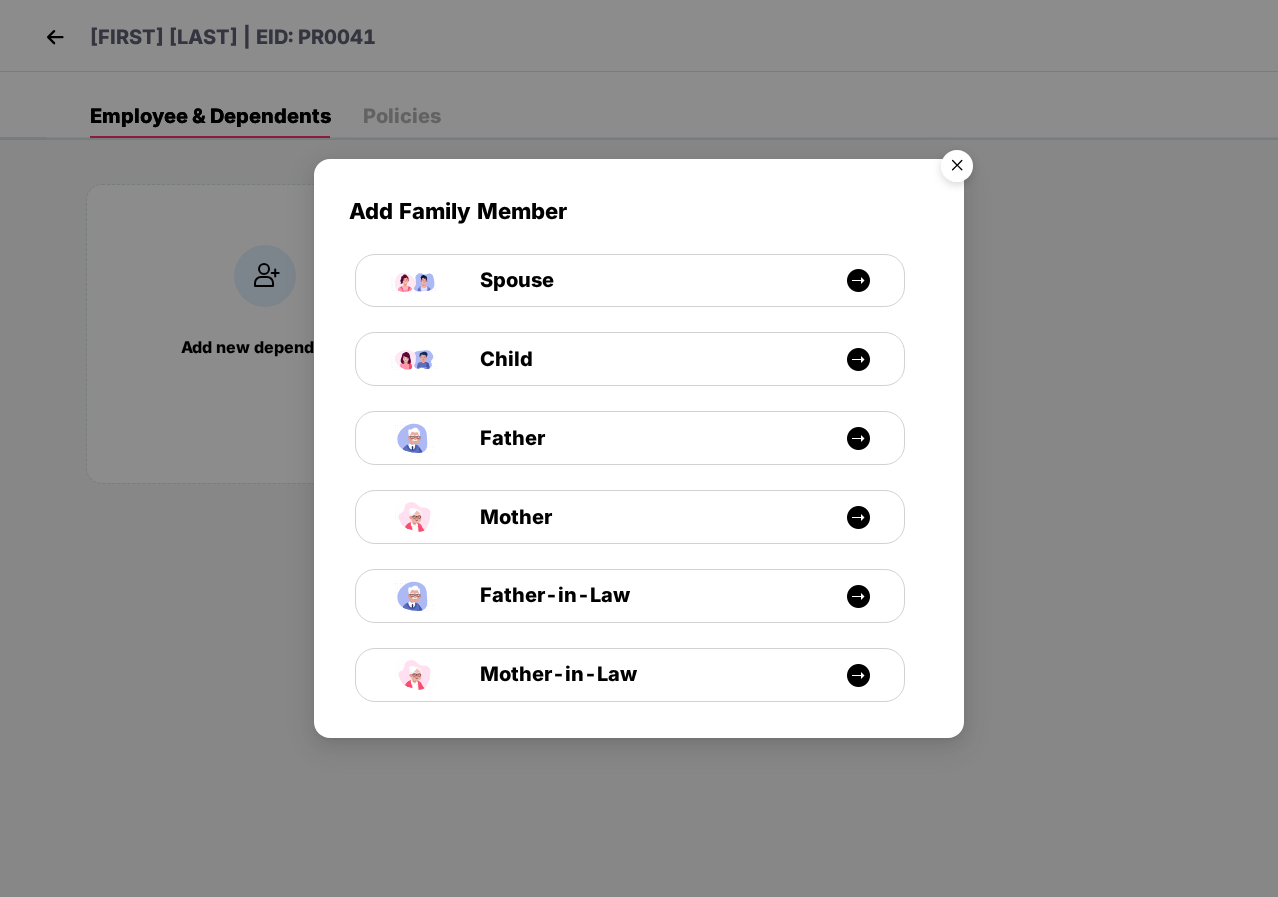 click at bounding box center [957, 169] 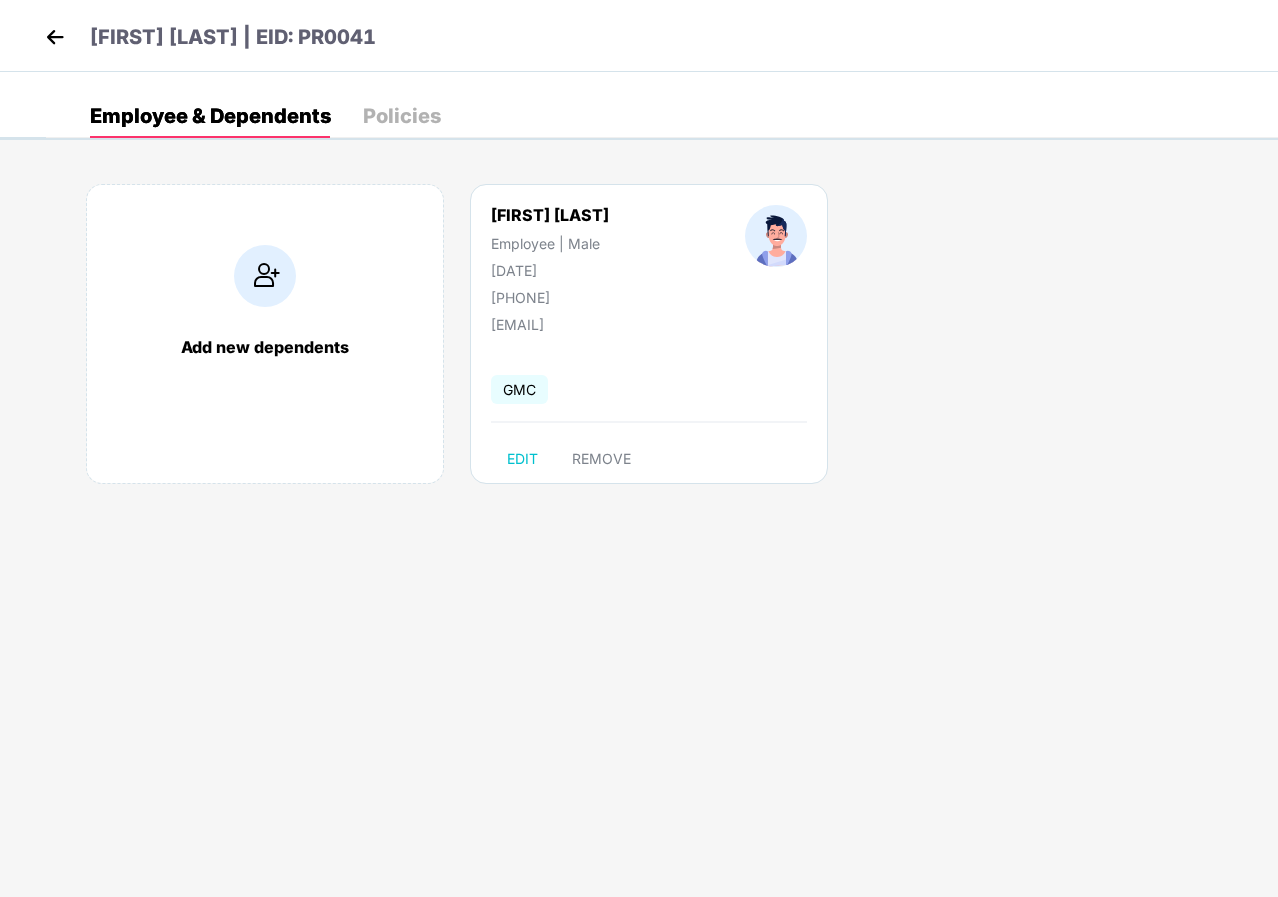 click at bounding box center (55, 37) 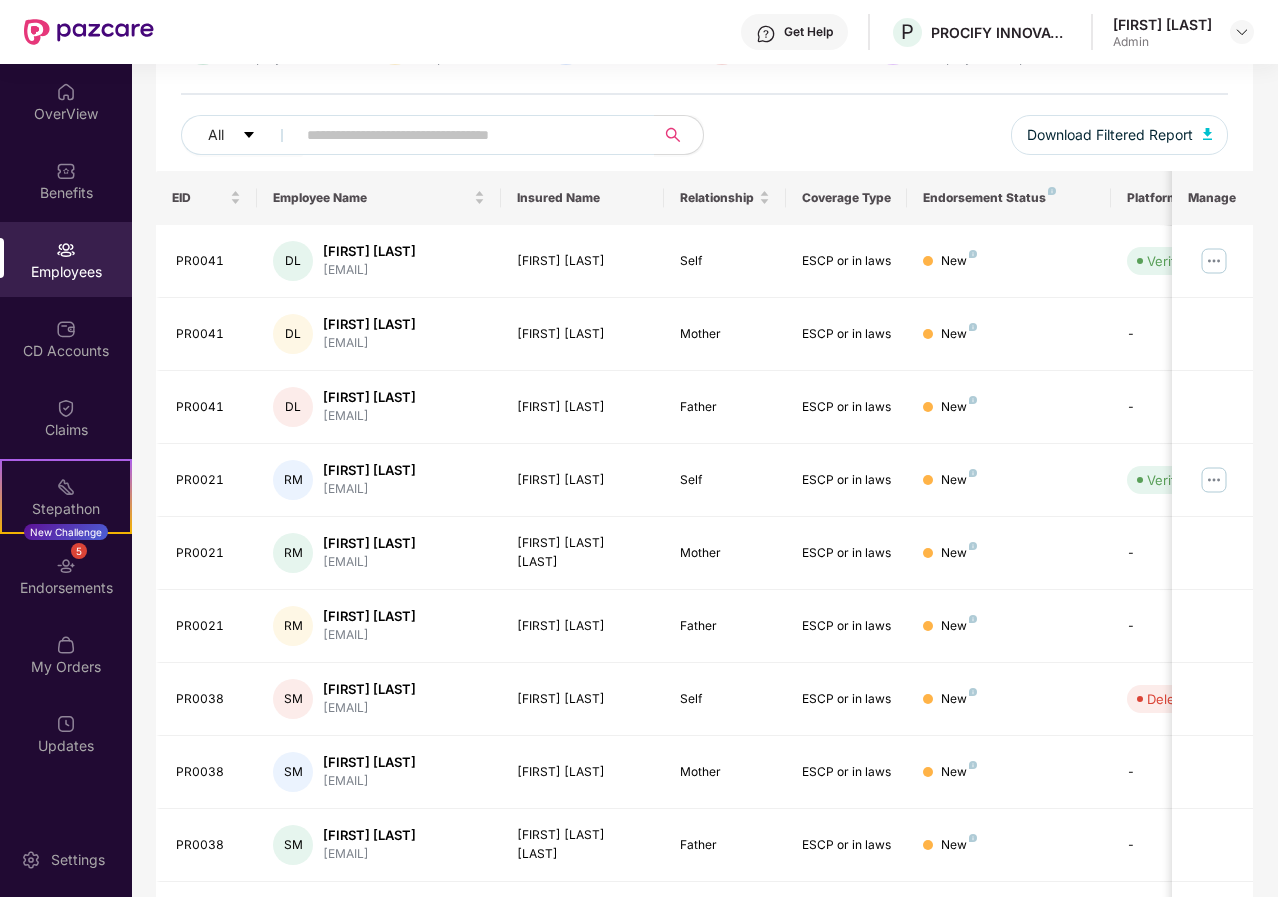 scroll, scrollTop: 0, scrollLeft: 0, axis: both 